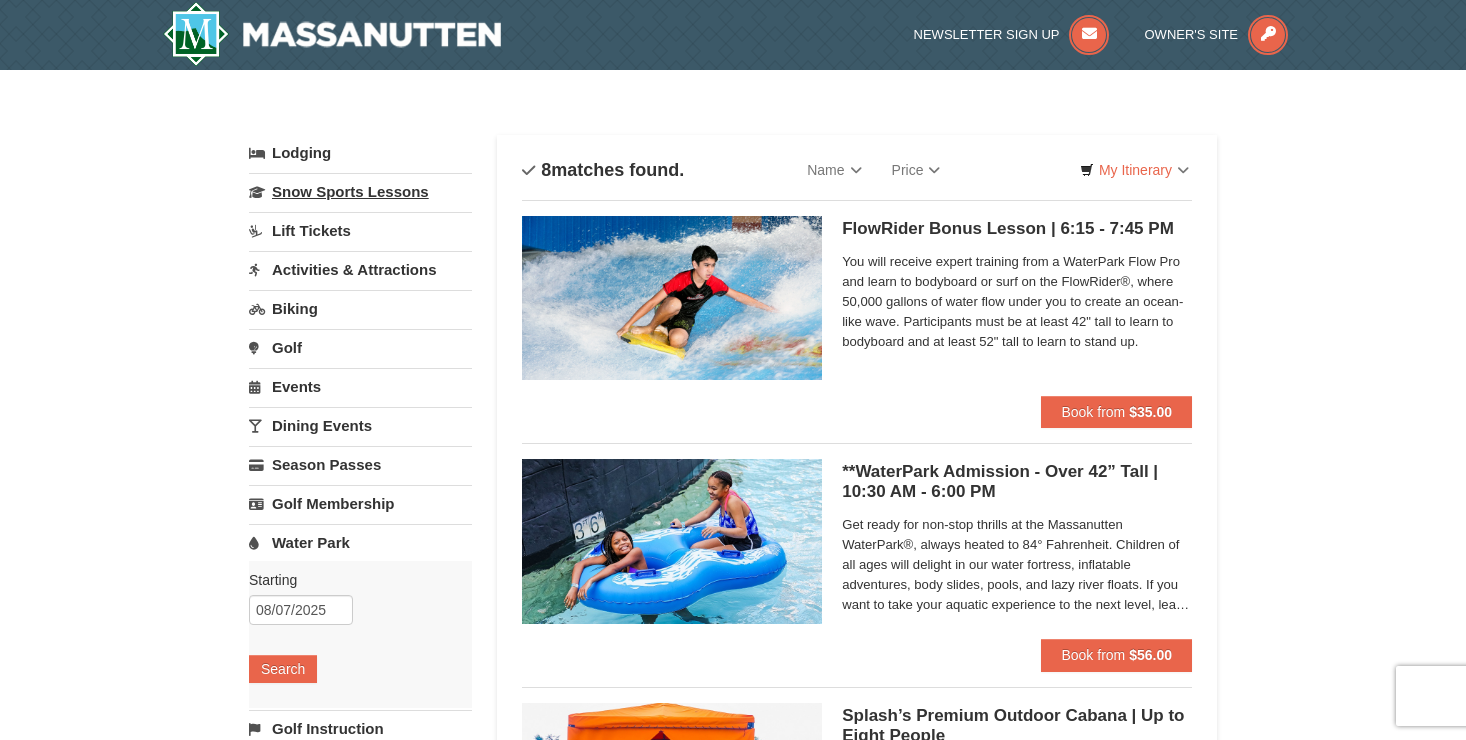 scroll, scrollTop: 0, scrollLeft: 0, axis: both 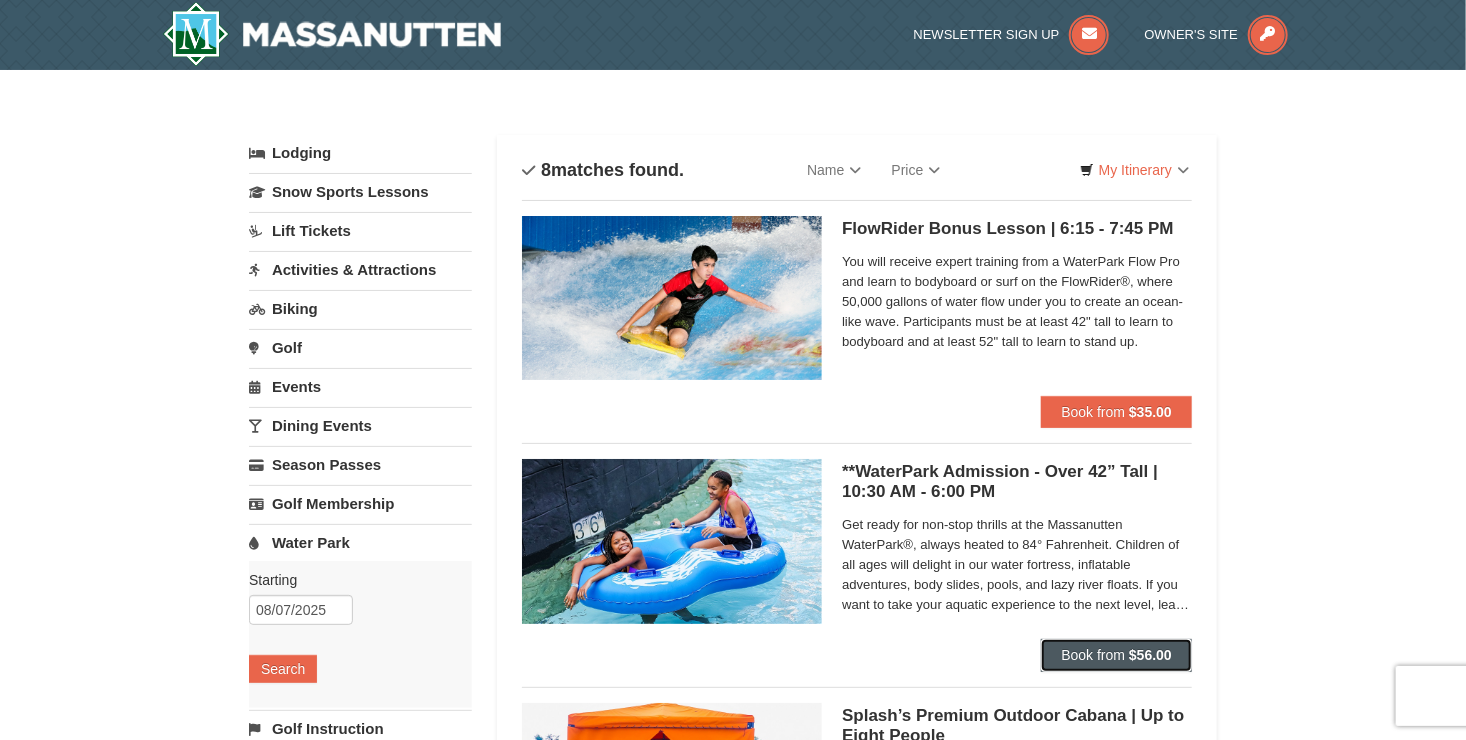 click on "Book from" at bounding box center [1093, 655] 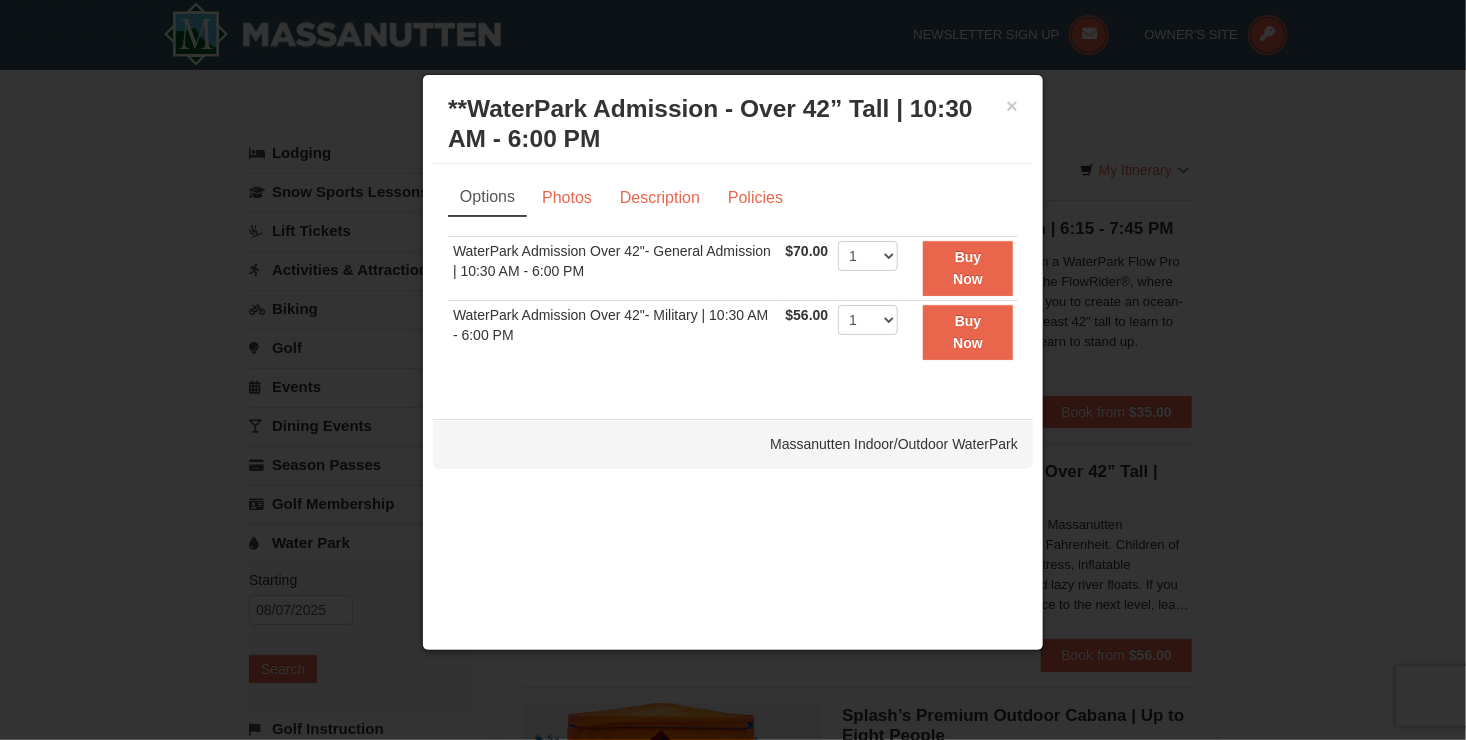 click at bounding box center [733, 370] 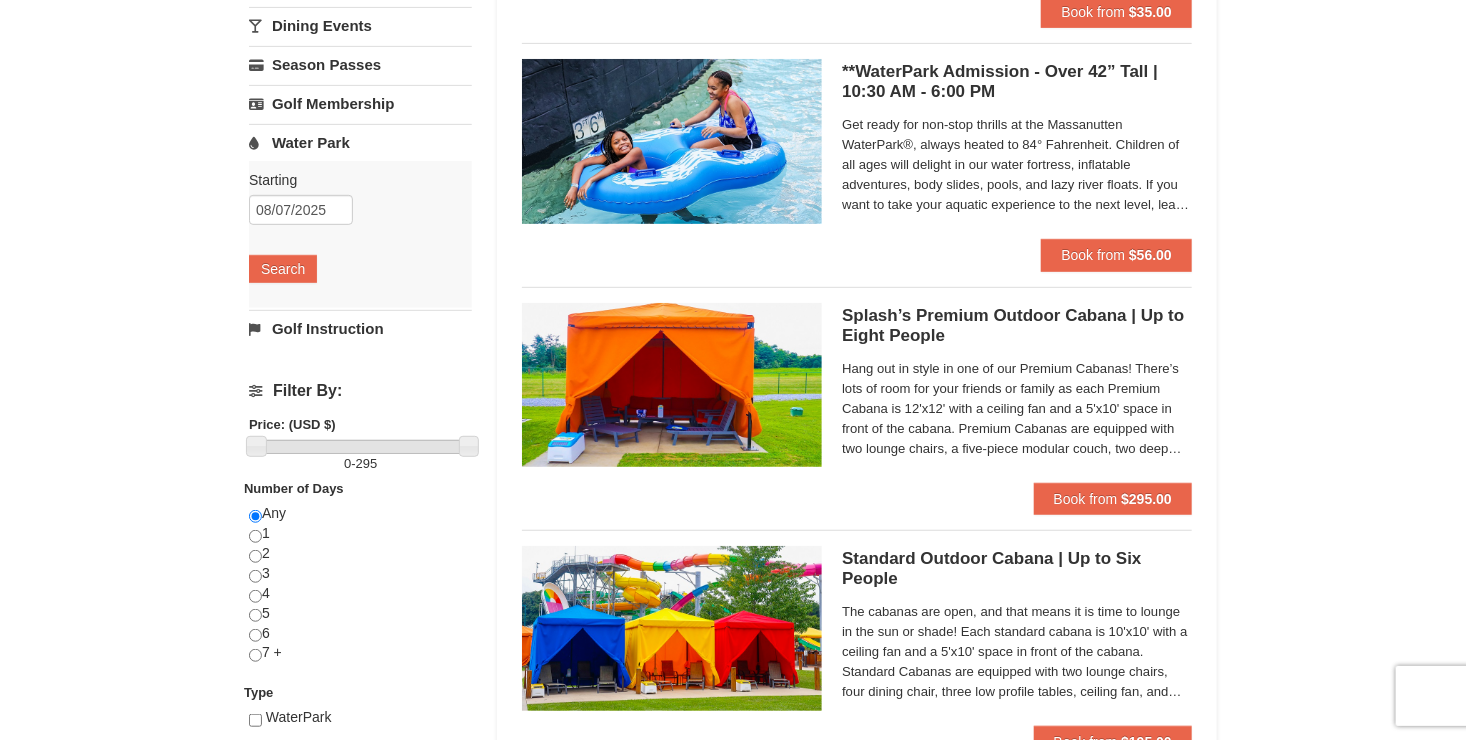 scroll, scrollTop: 300, scrollLeft: 0, axis: vertical 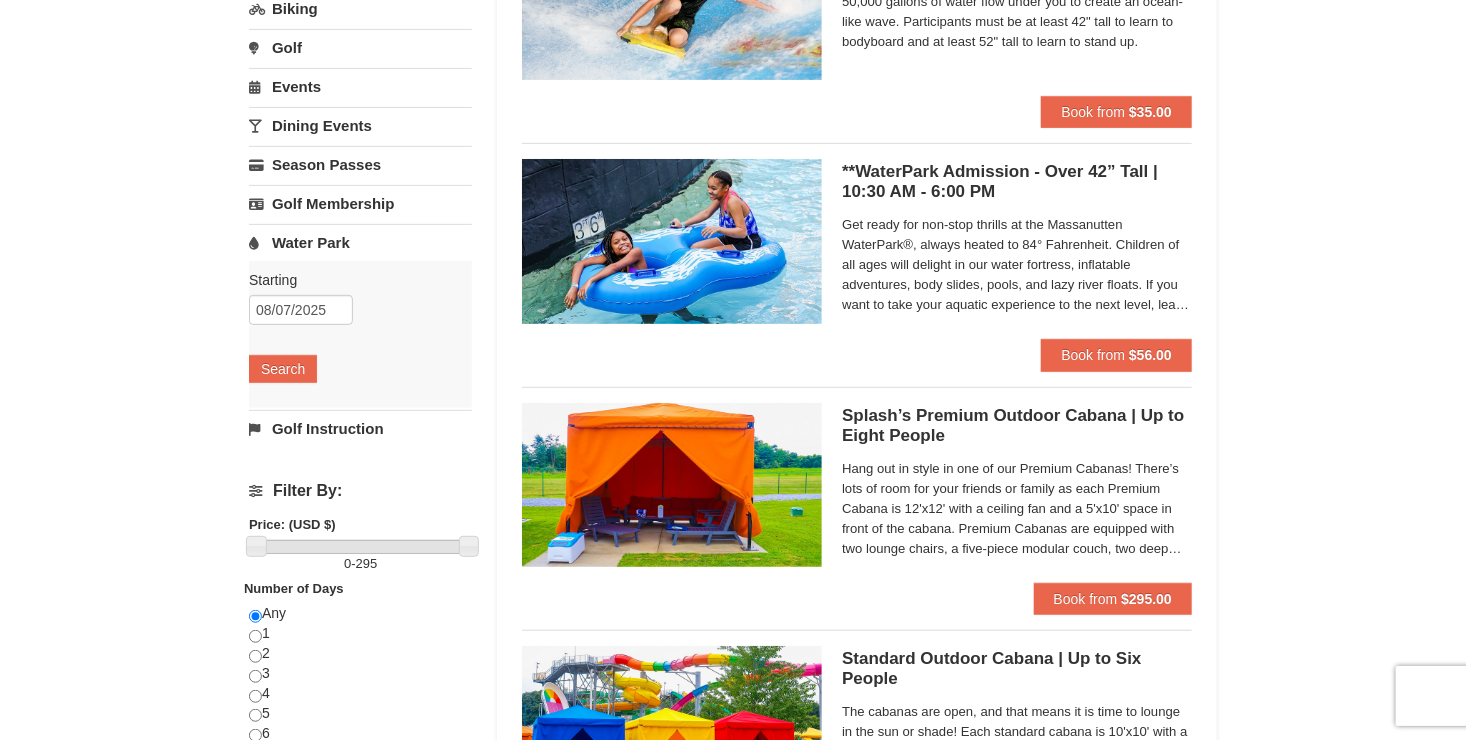 click on "Water Park" at bounding box center (360, 242) 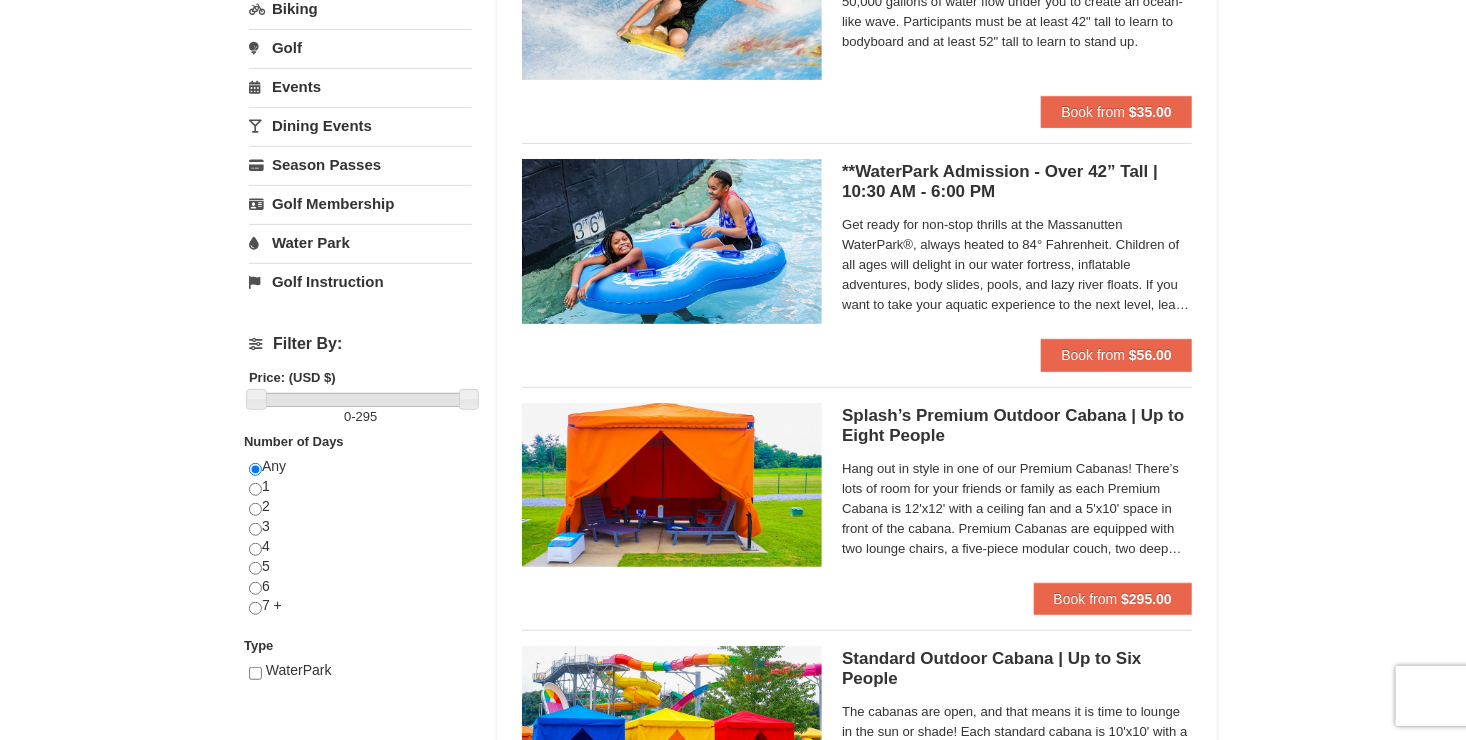 click on "Water Park" at bounding box center [360, 242] 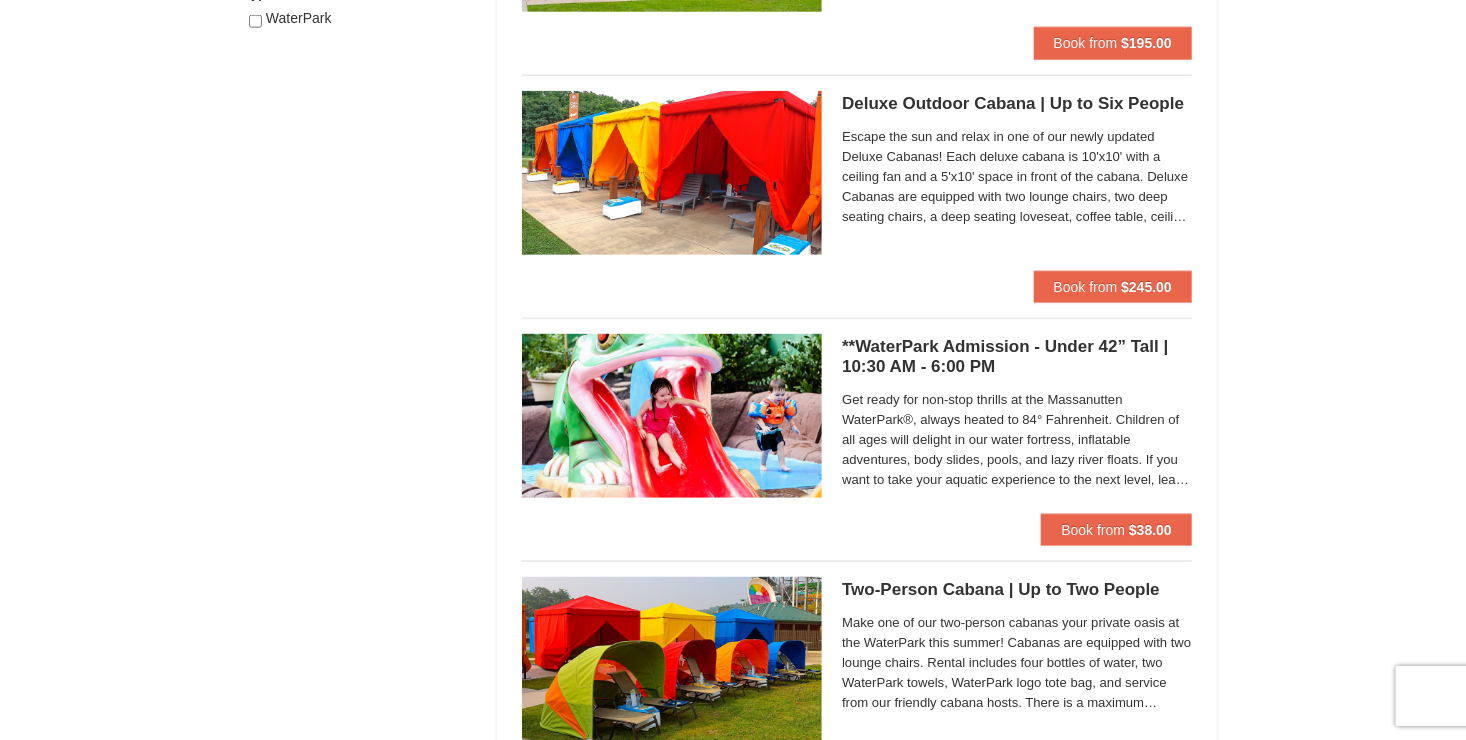 scroll, scrollTop: 1100, scrollLeft: 0, axis: vertical 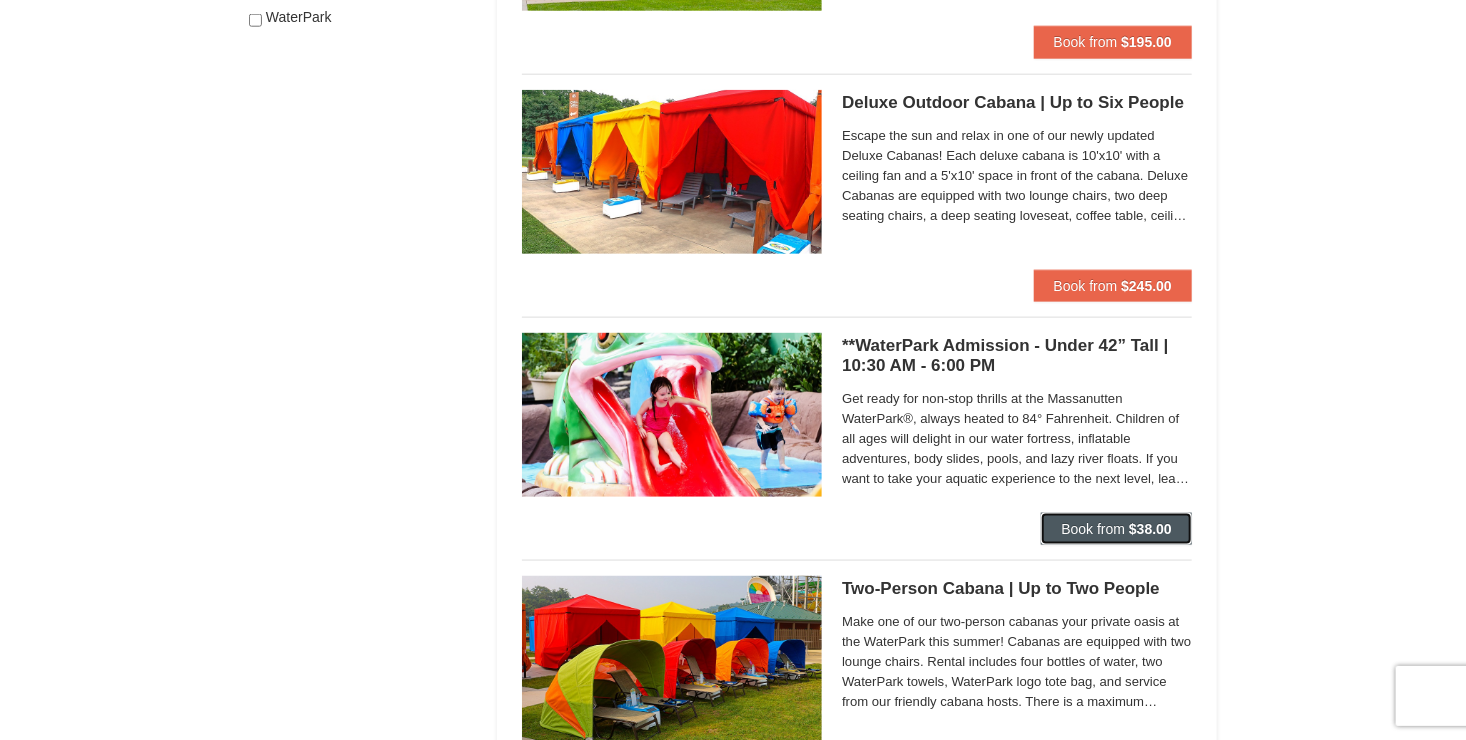 click on "Book from" at bounding box center (1093, 529) 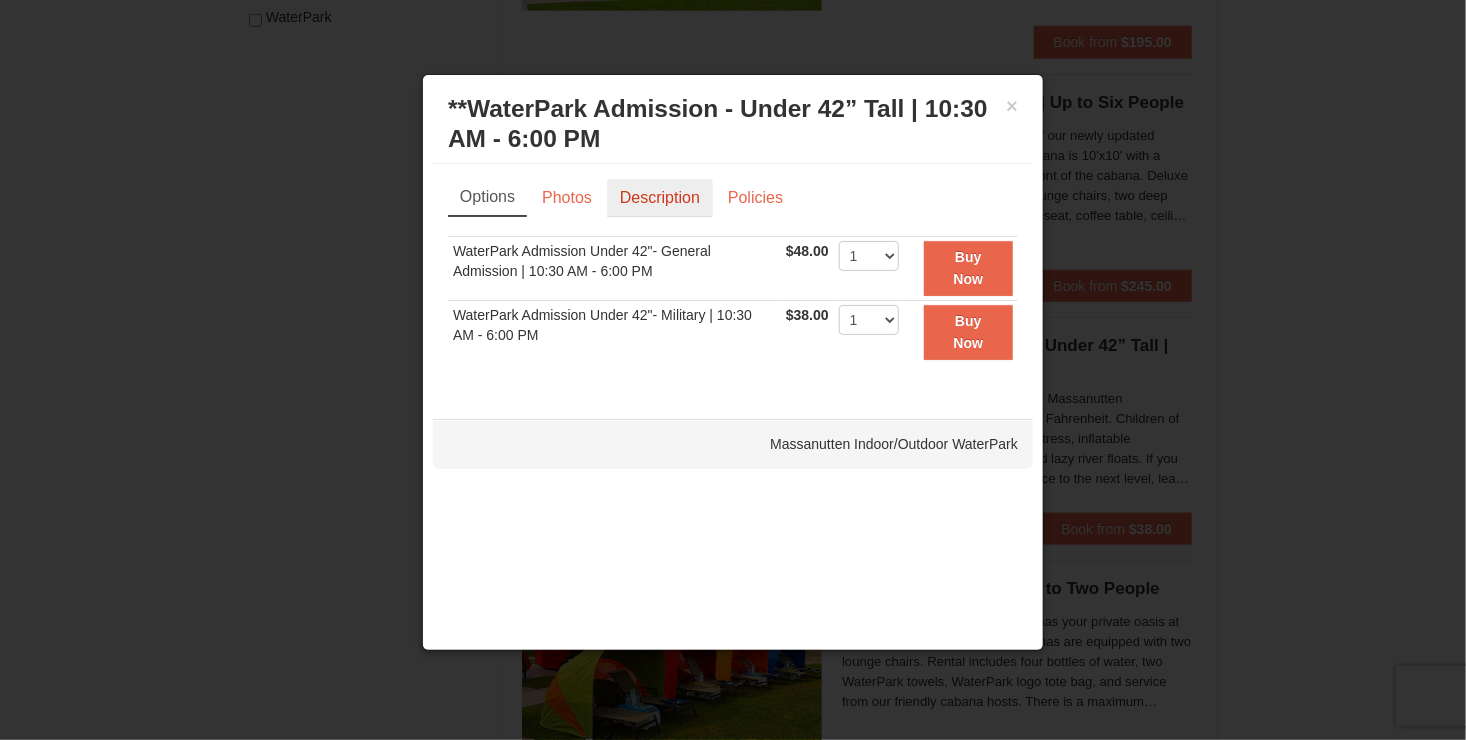 click on "Description" at bounding box center (660, 198) 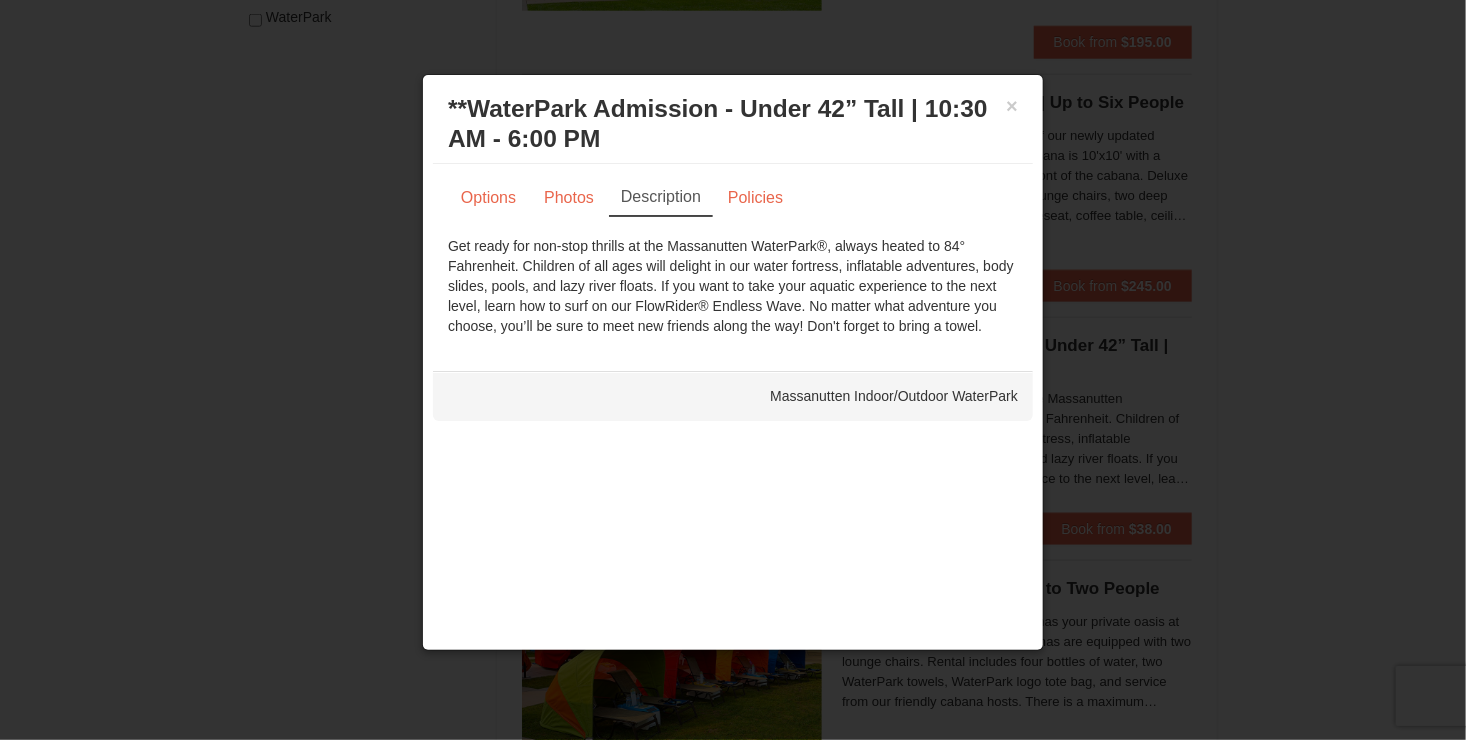 click at bounding box center (733, 370) 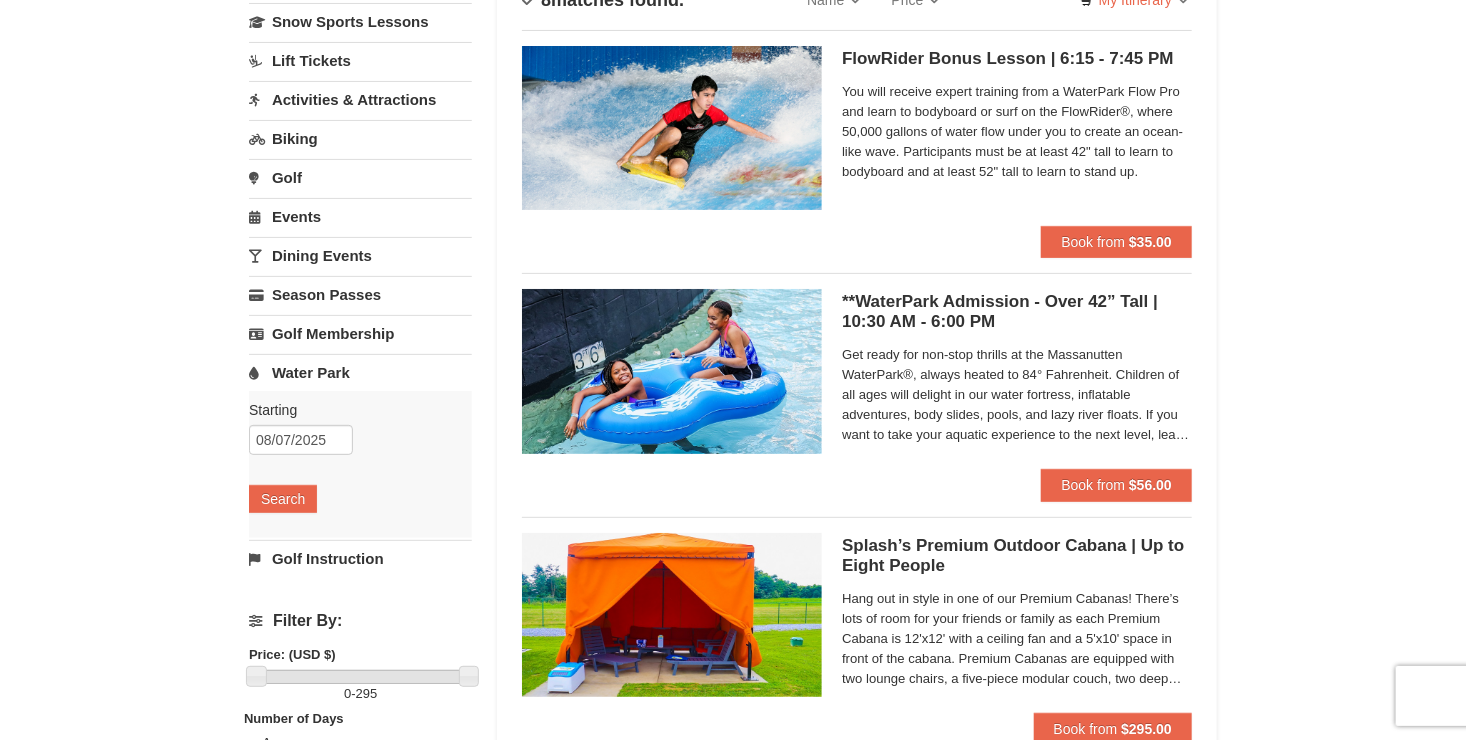 scroll, scrollTop: 0, scrollLeft: 0, axis: both 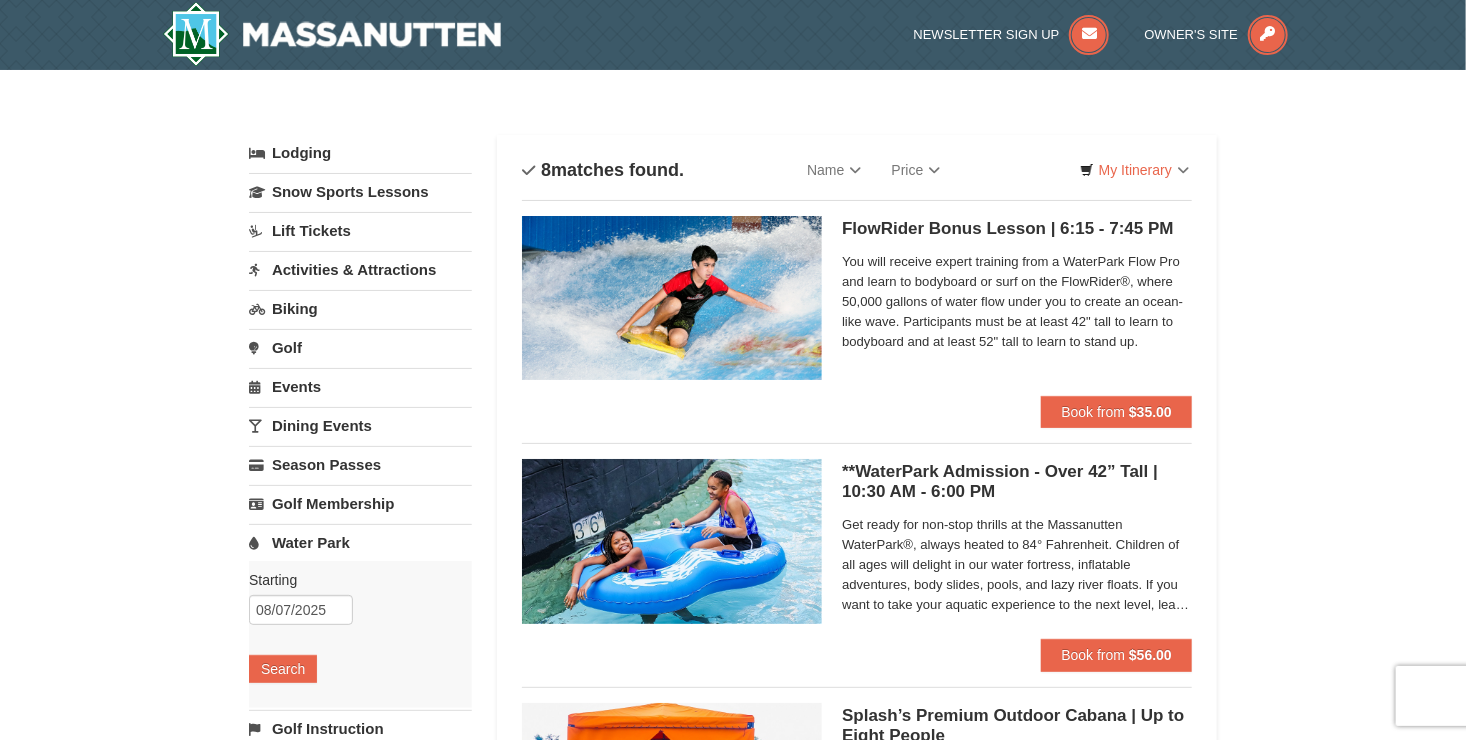 click on "Water Park" at bounding box center [360, 542] 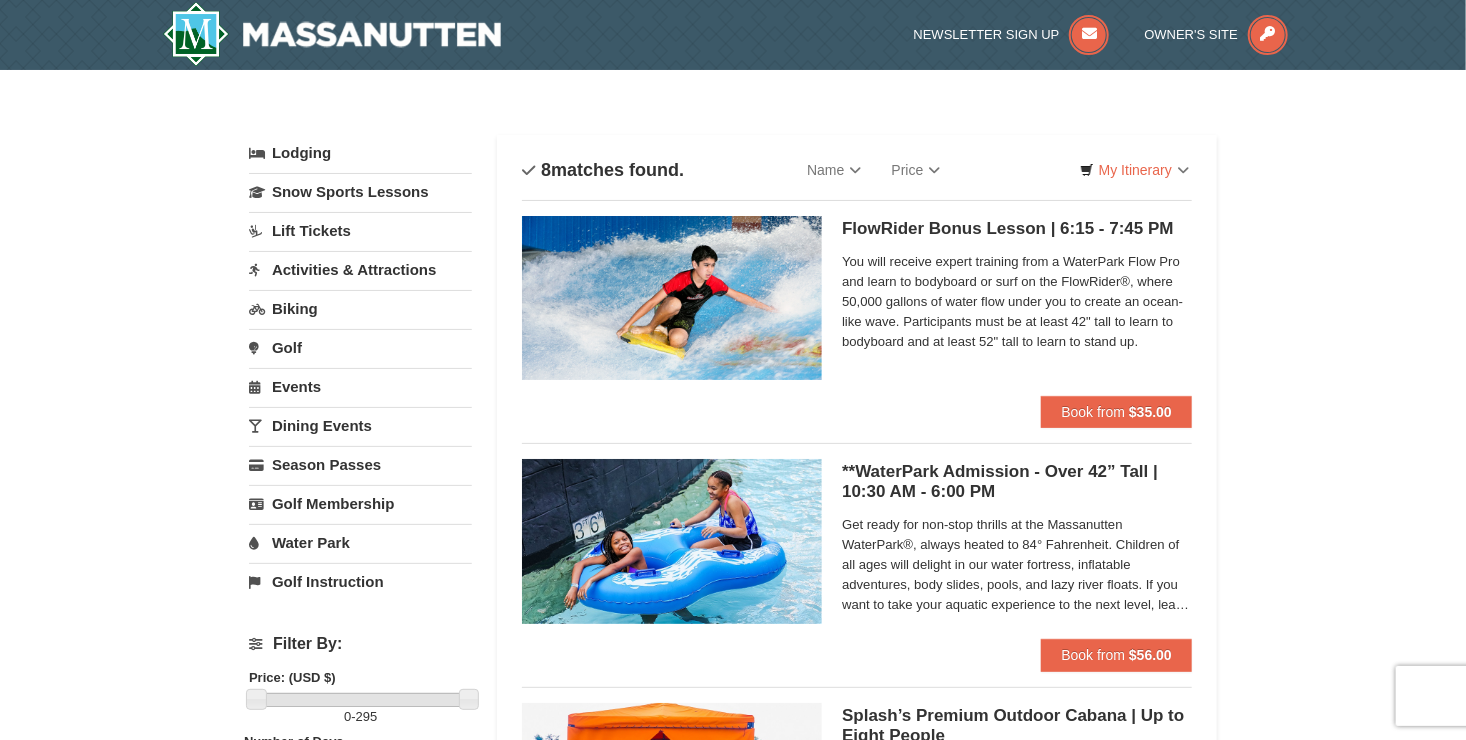 click on "Water Park" at bounding box center (360, 542) 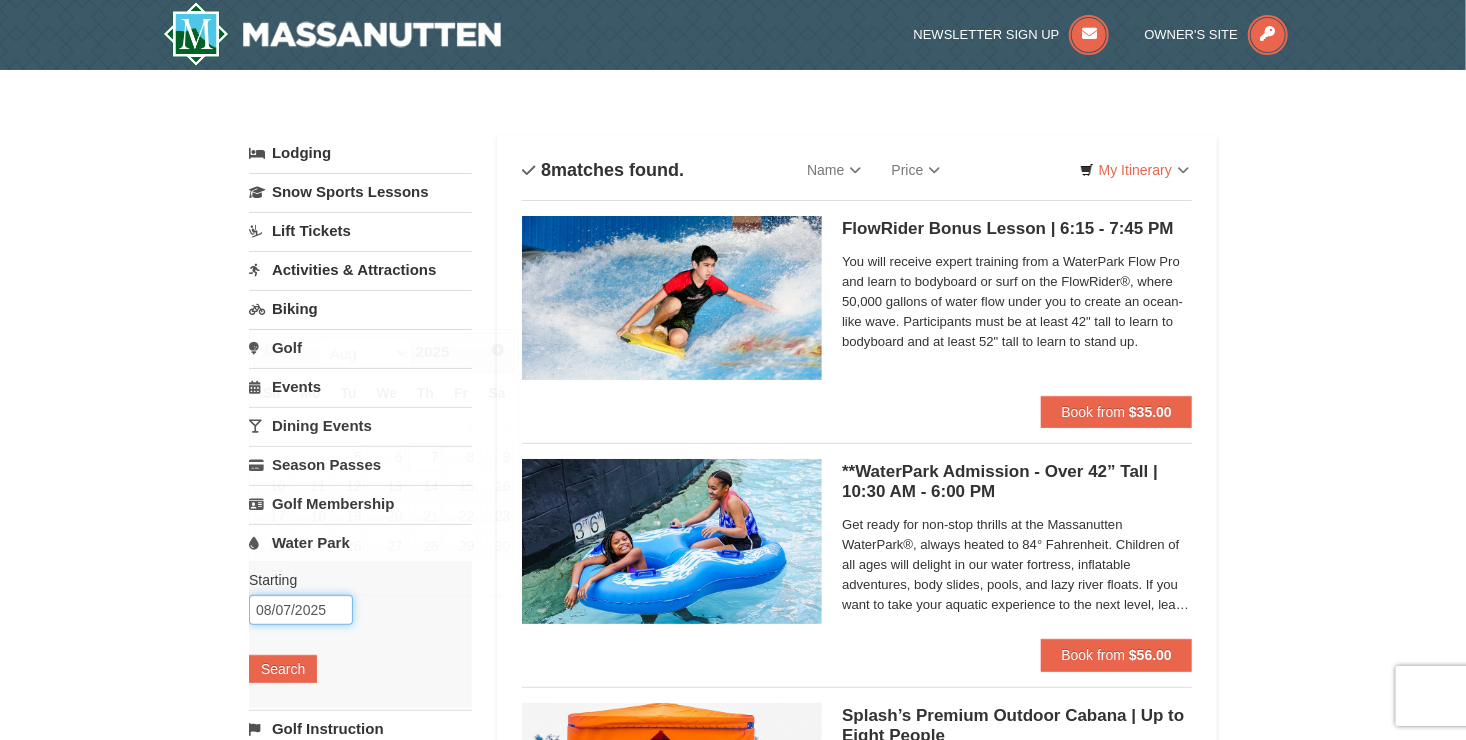click on "08/07/2025" at bounding box center [301, 610] 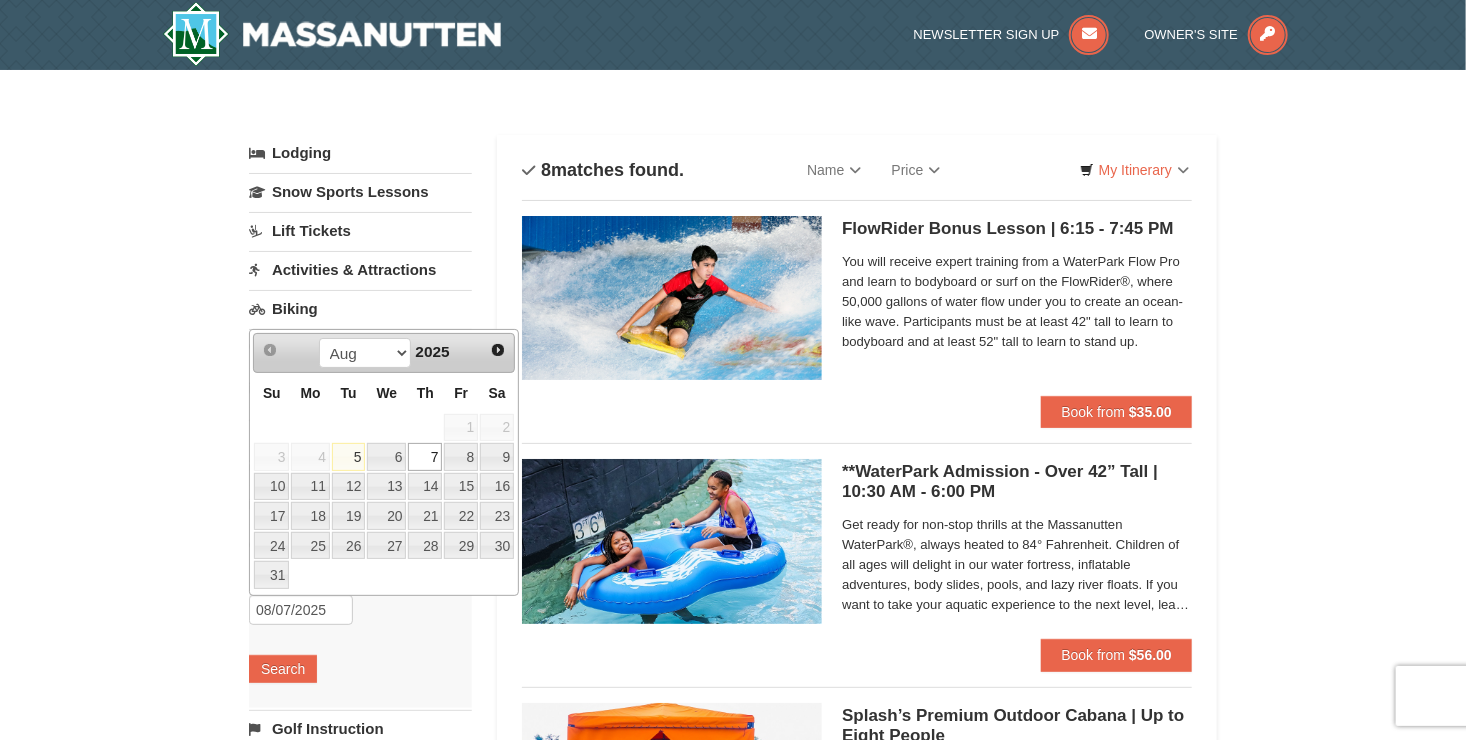 click on "7" at bounding box center (425, 457) 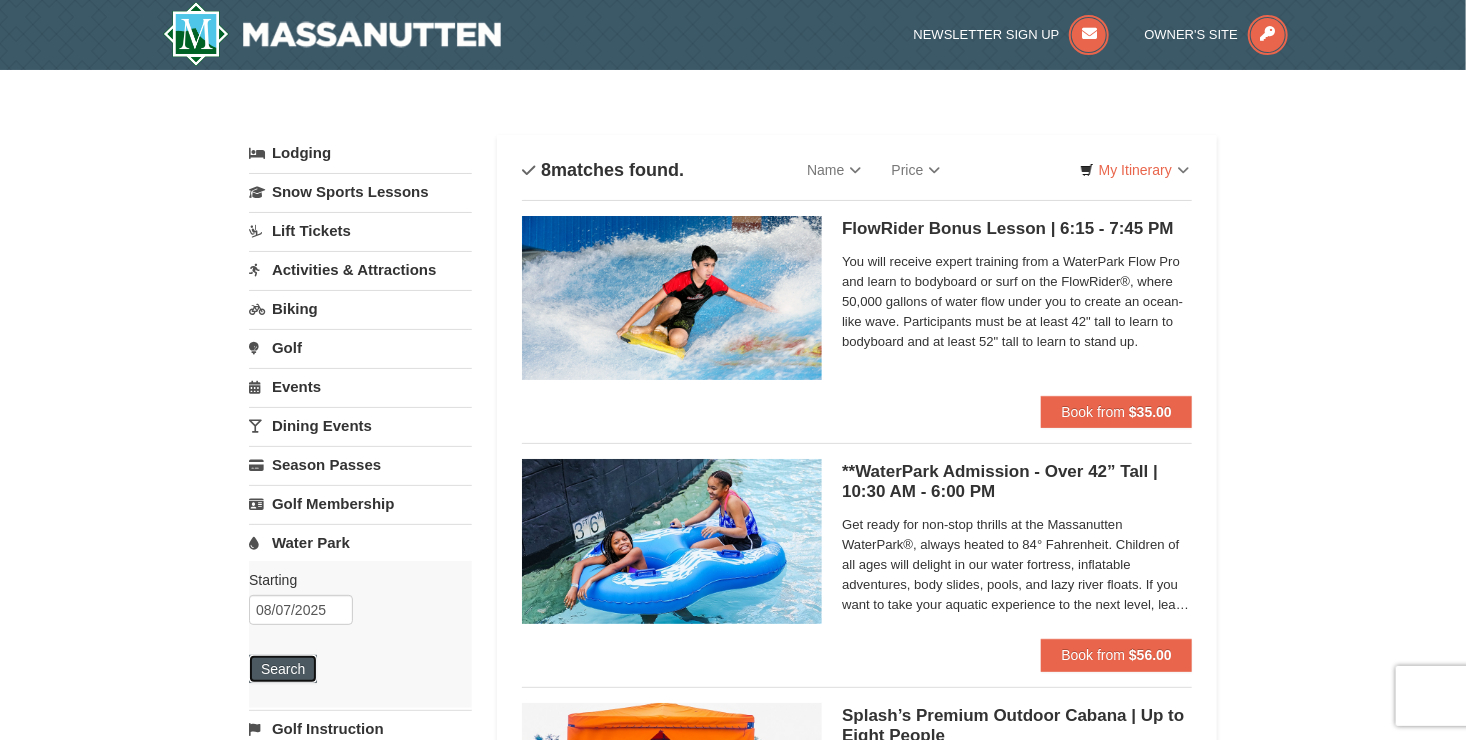 click on "Search" at bounding box center [283, 669] 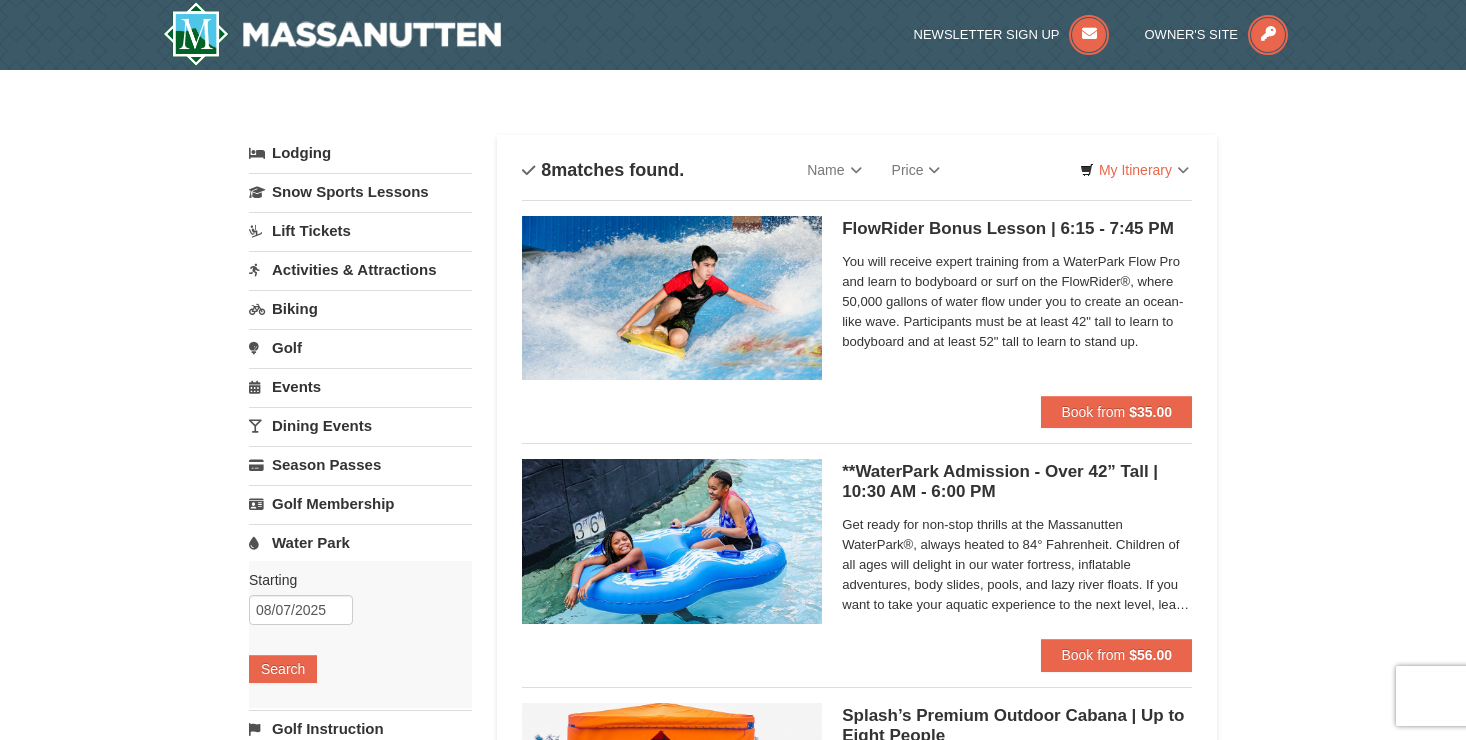 scroll, scrollTop: 0, scrollLeft: 0, axis: both 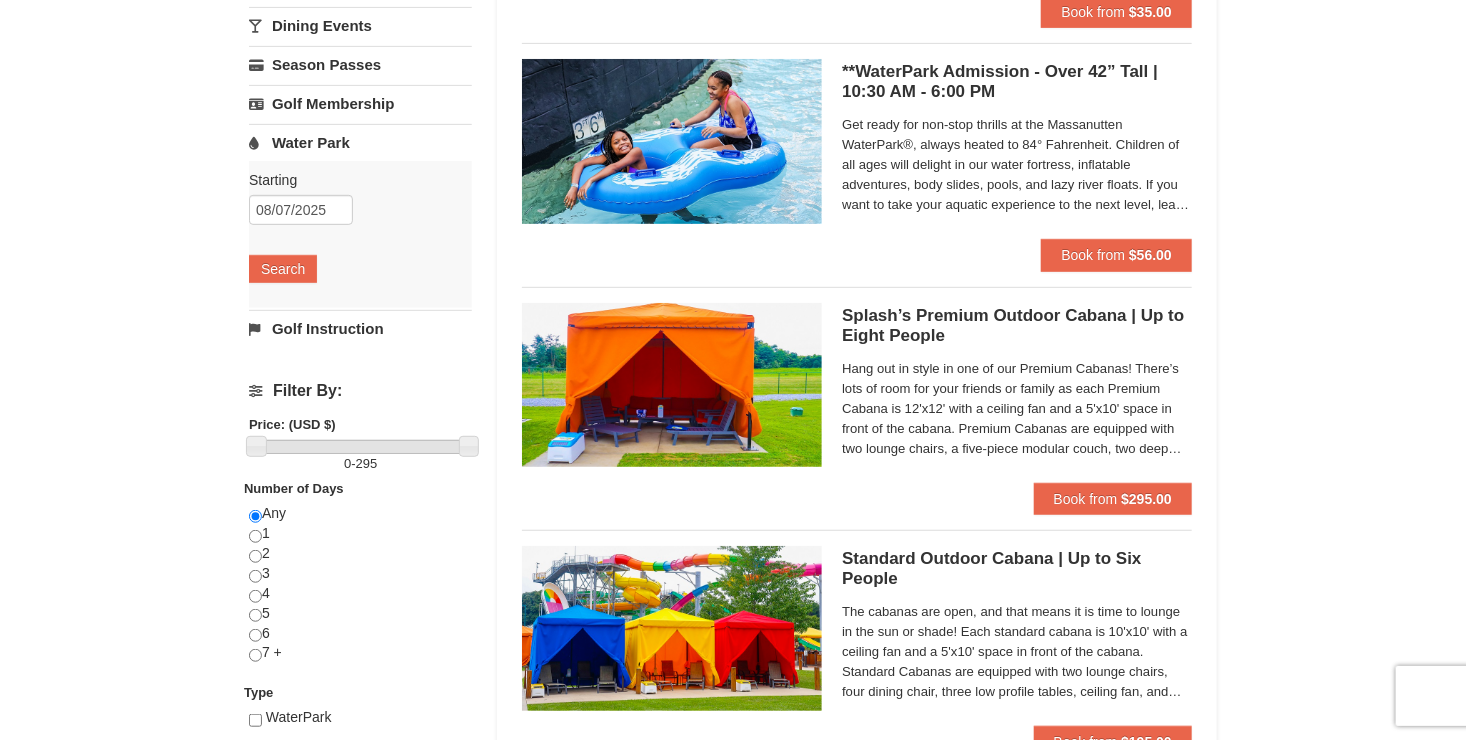 click on "Water Park" at bounding box center (360, 142) 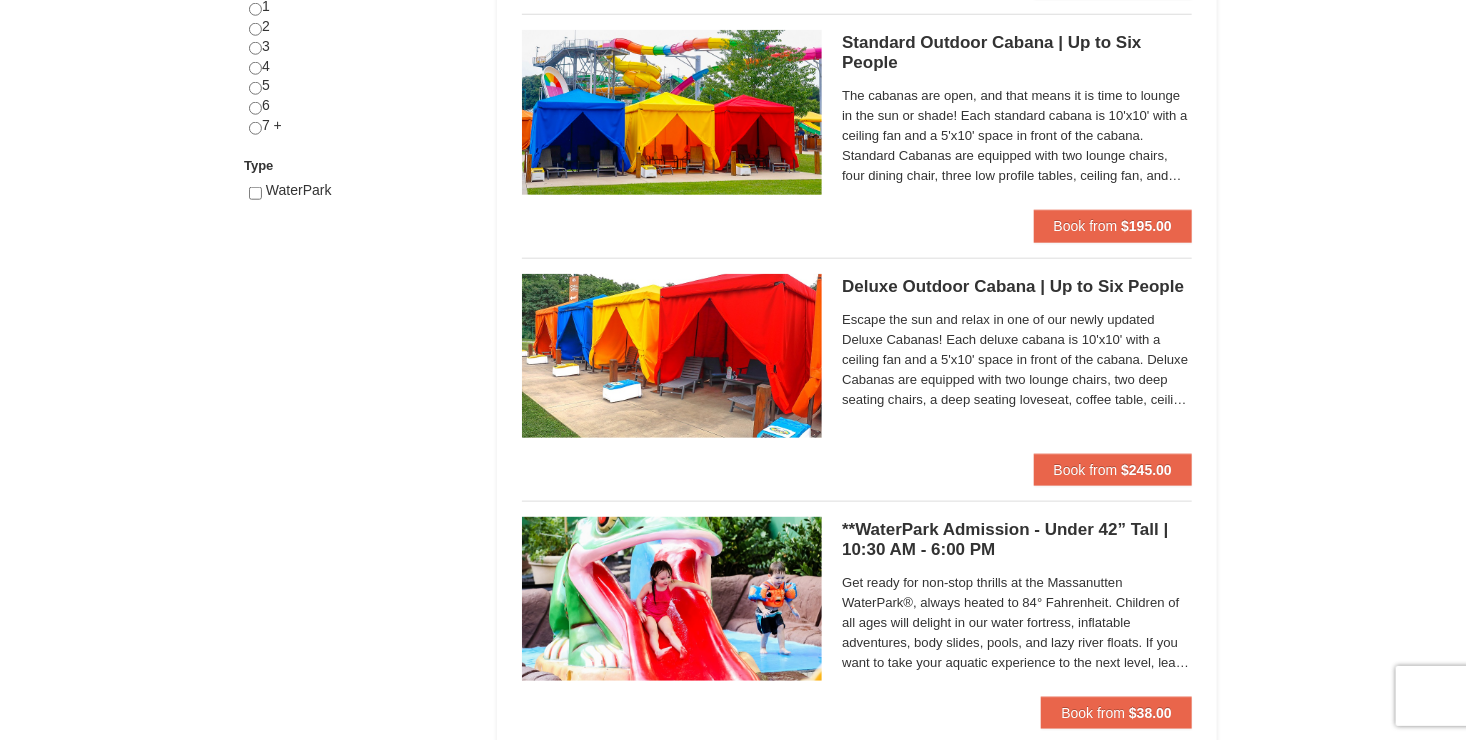 scroll, scrollTop: 0, scrollLeft: 0, axis: both 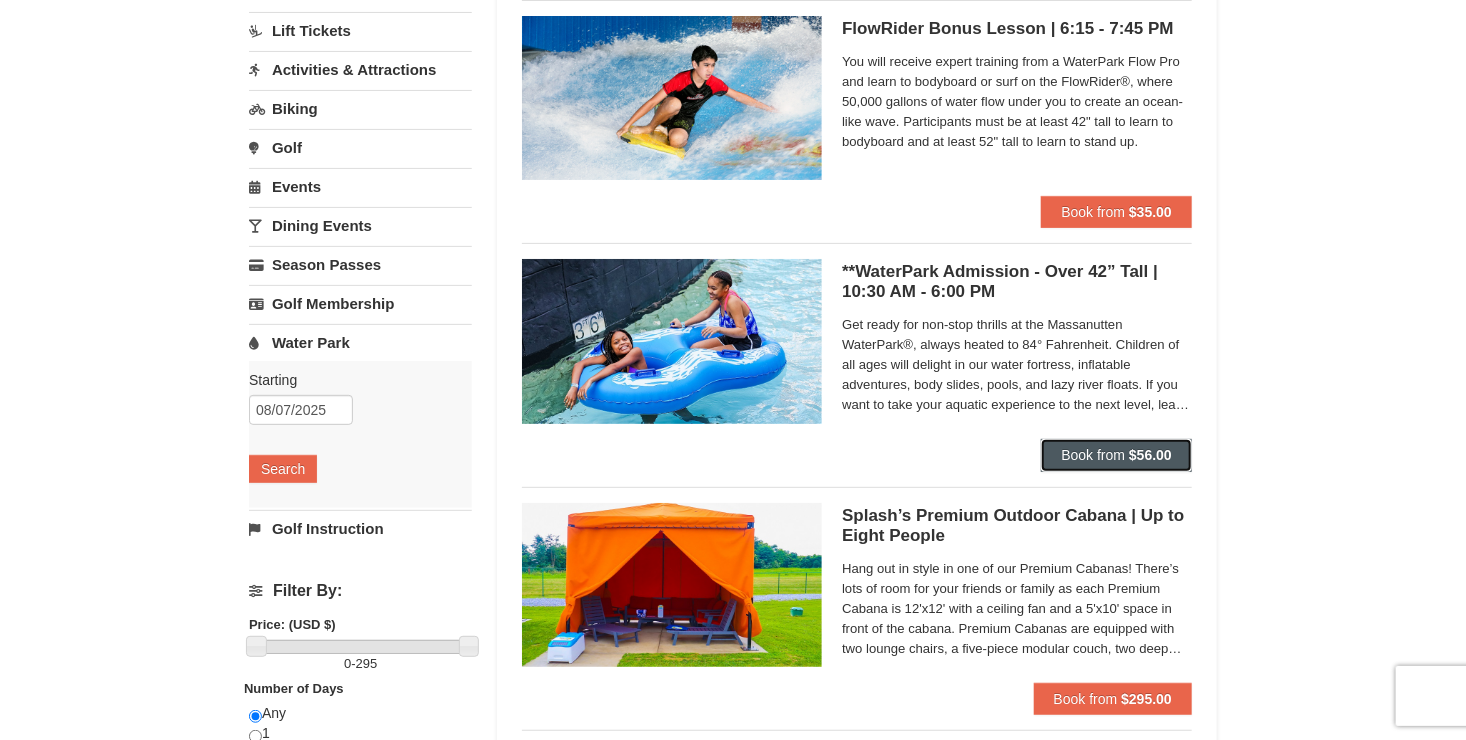 click on "Book from" at bounding box center (1093, 455) 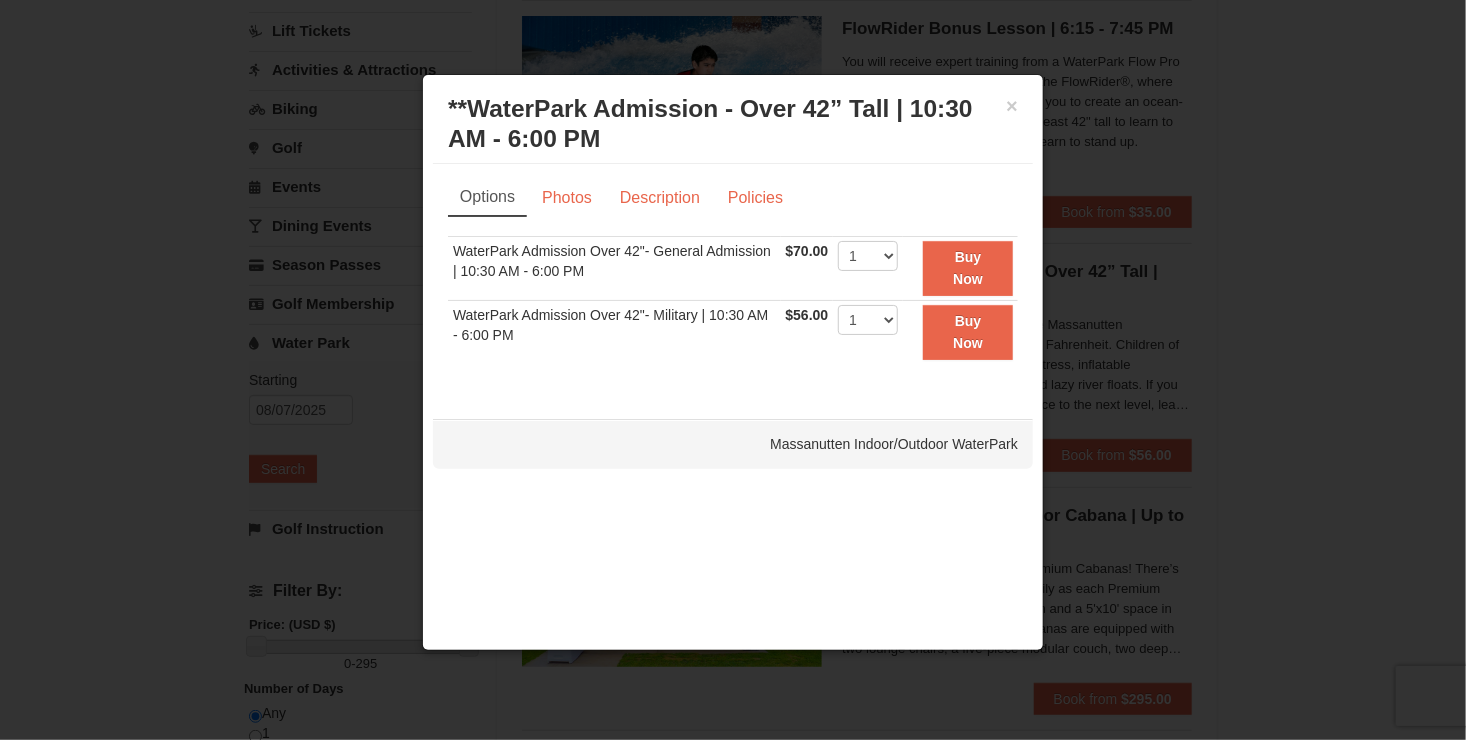 click at bounding box center [733, 370] 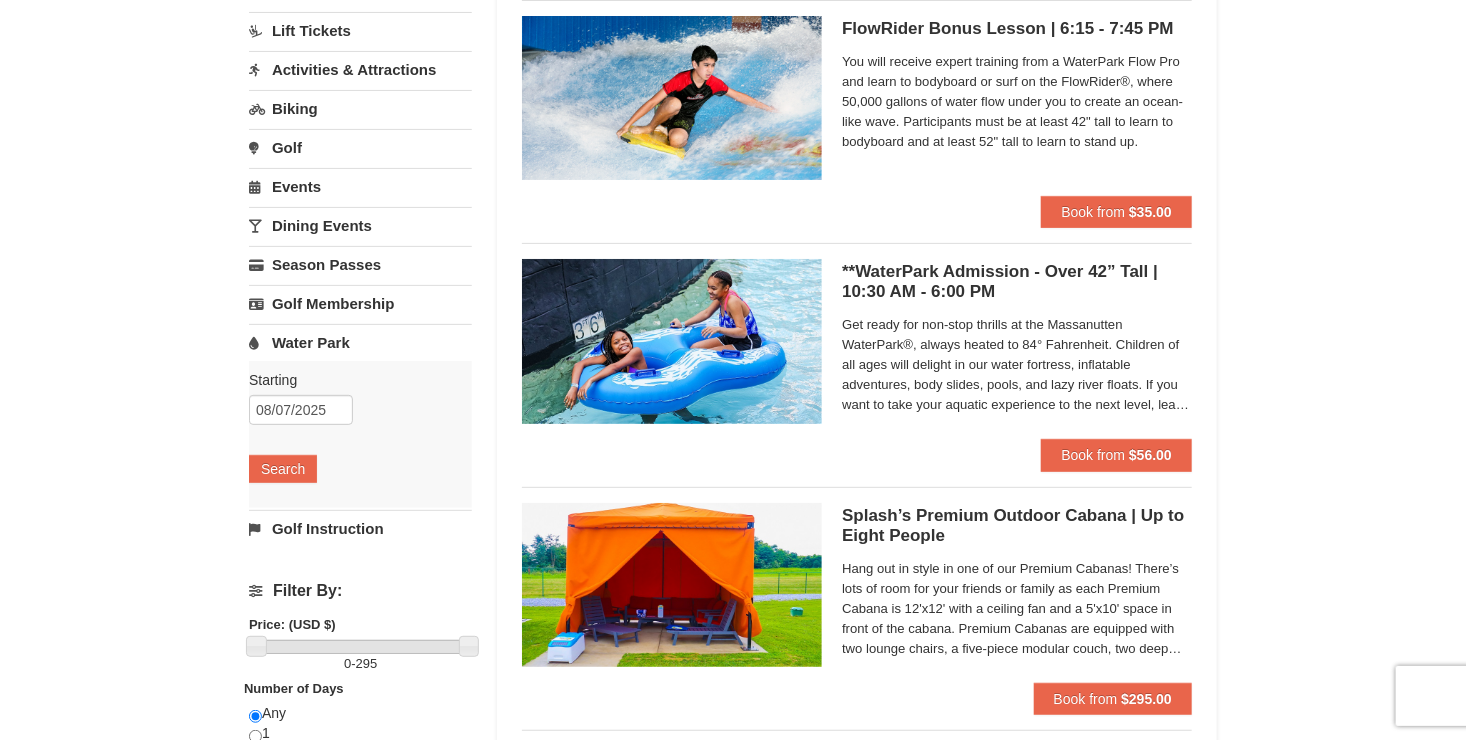 click on "Water Park" at bounding box center [360, 342] 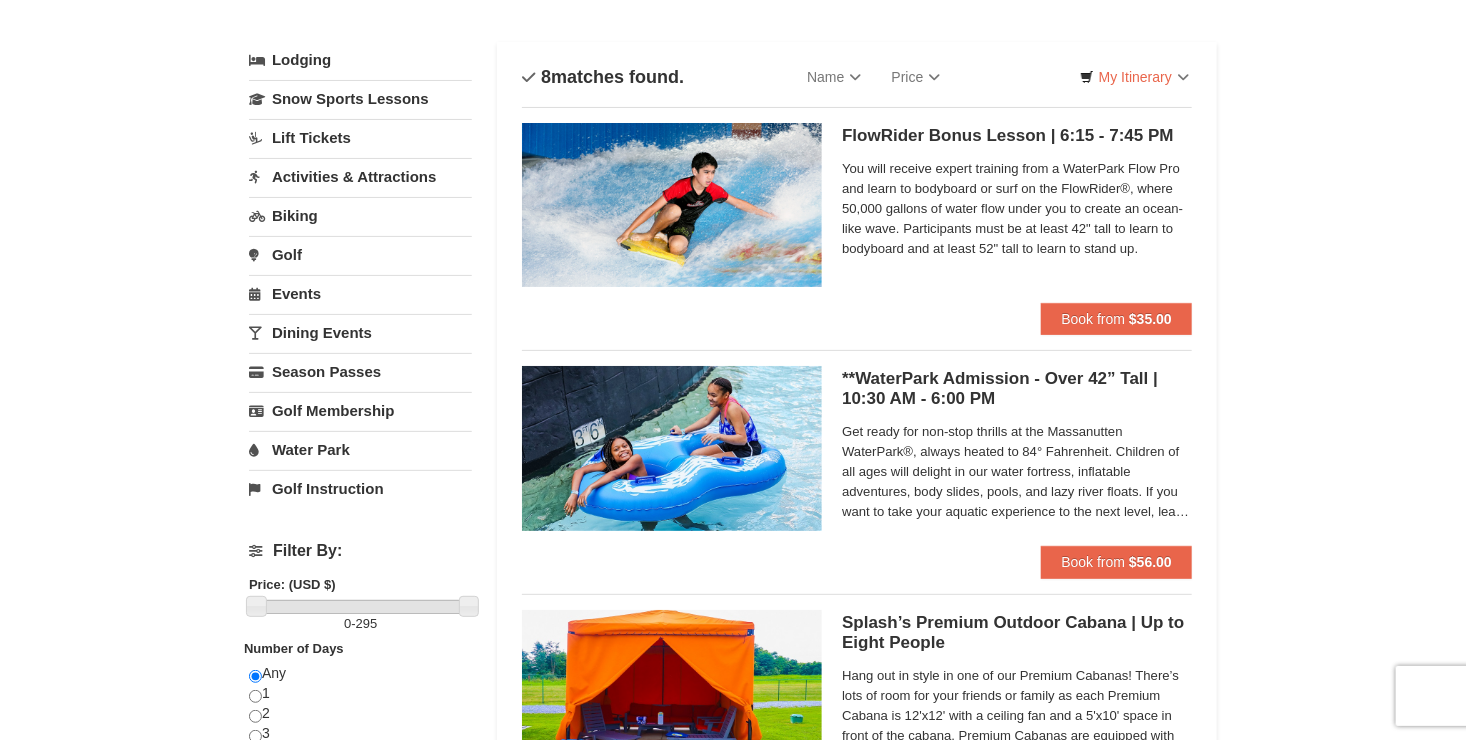scroll, scrollTop: 0, scrollLeft: 0, axis: both 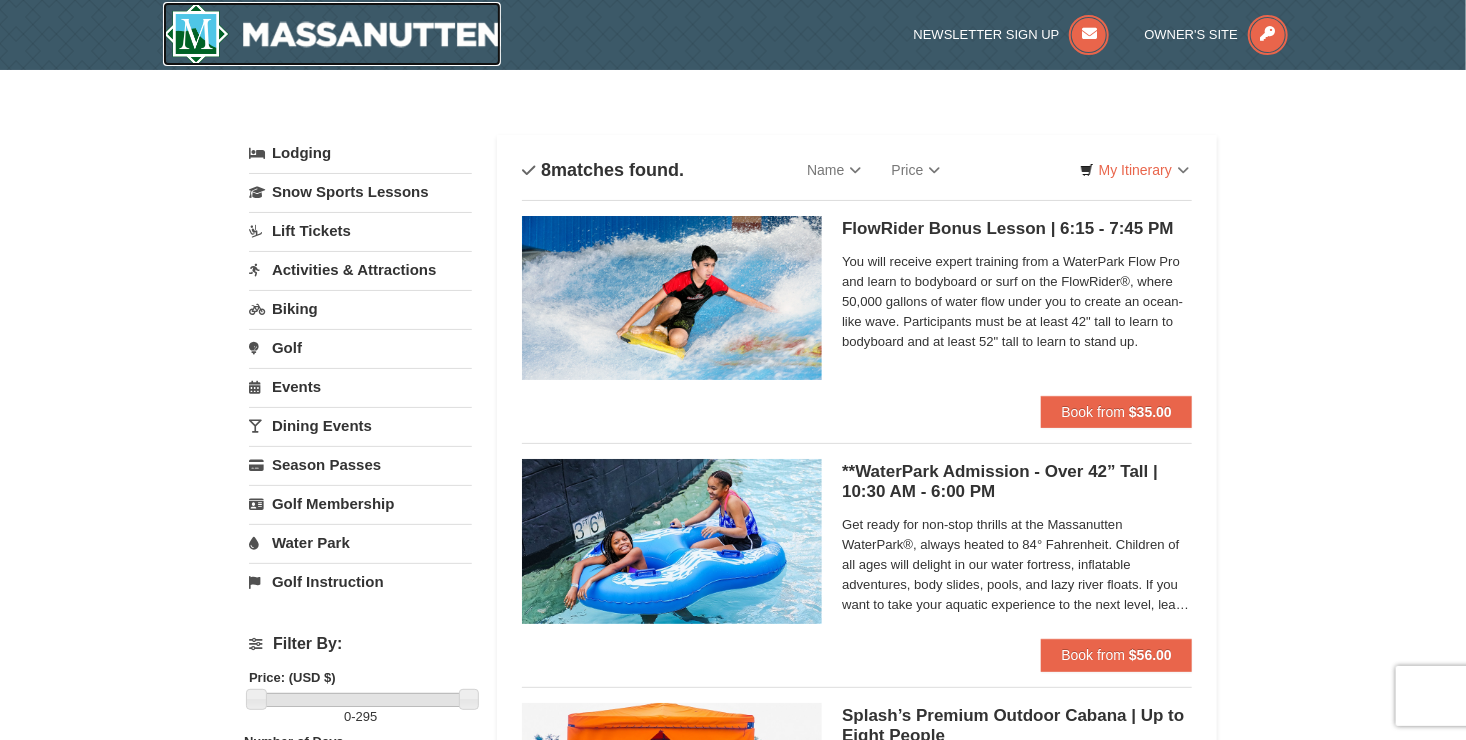 click at bounding box center (332, 34) 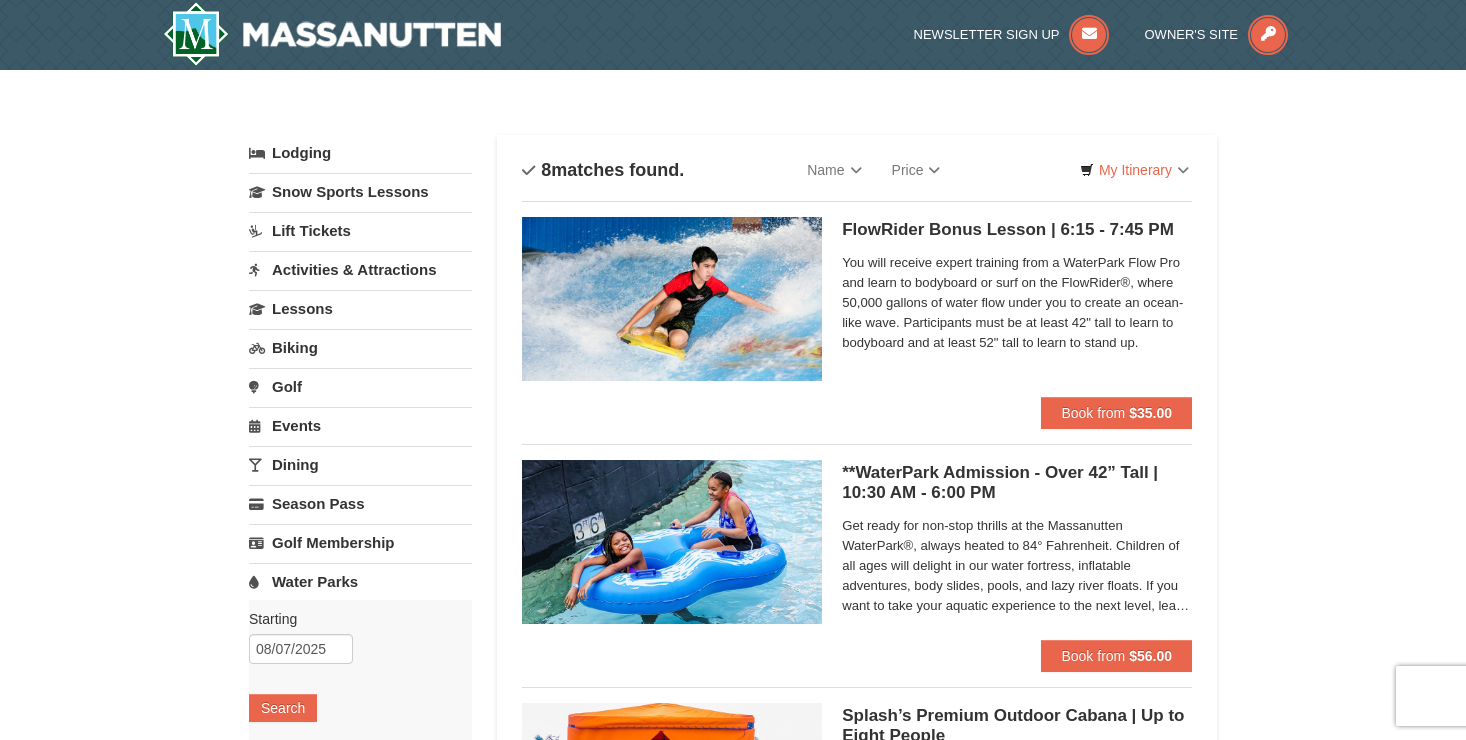 scroll, scrollTop: 0, scrollLeft: 0, axis: both 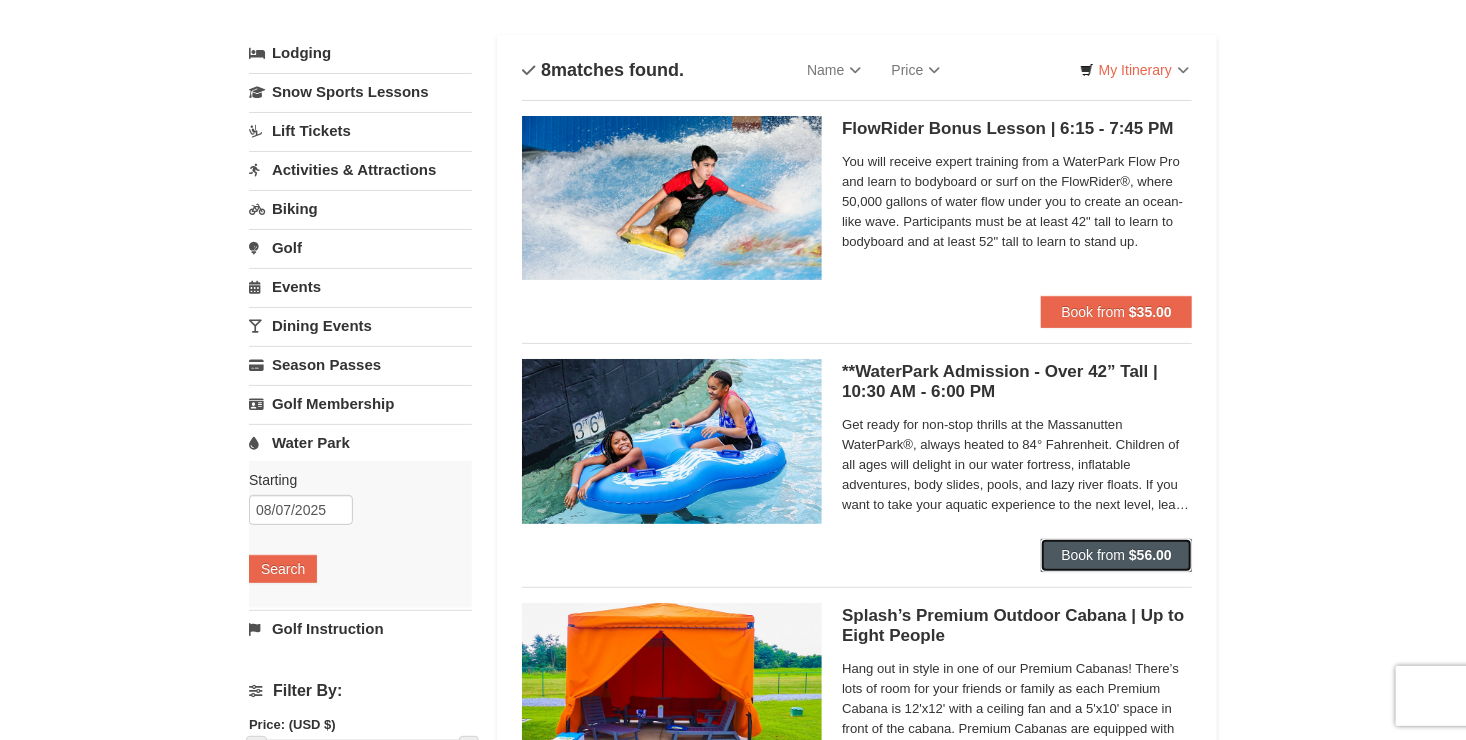 click on "Book from" at bounding box center [1093, 555] 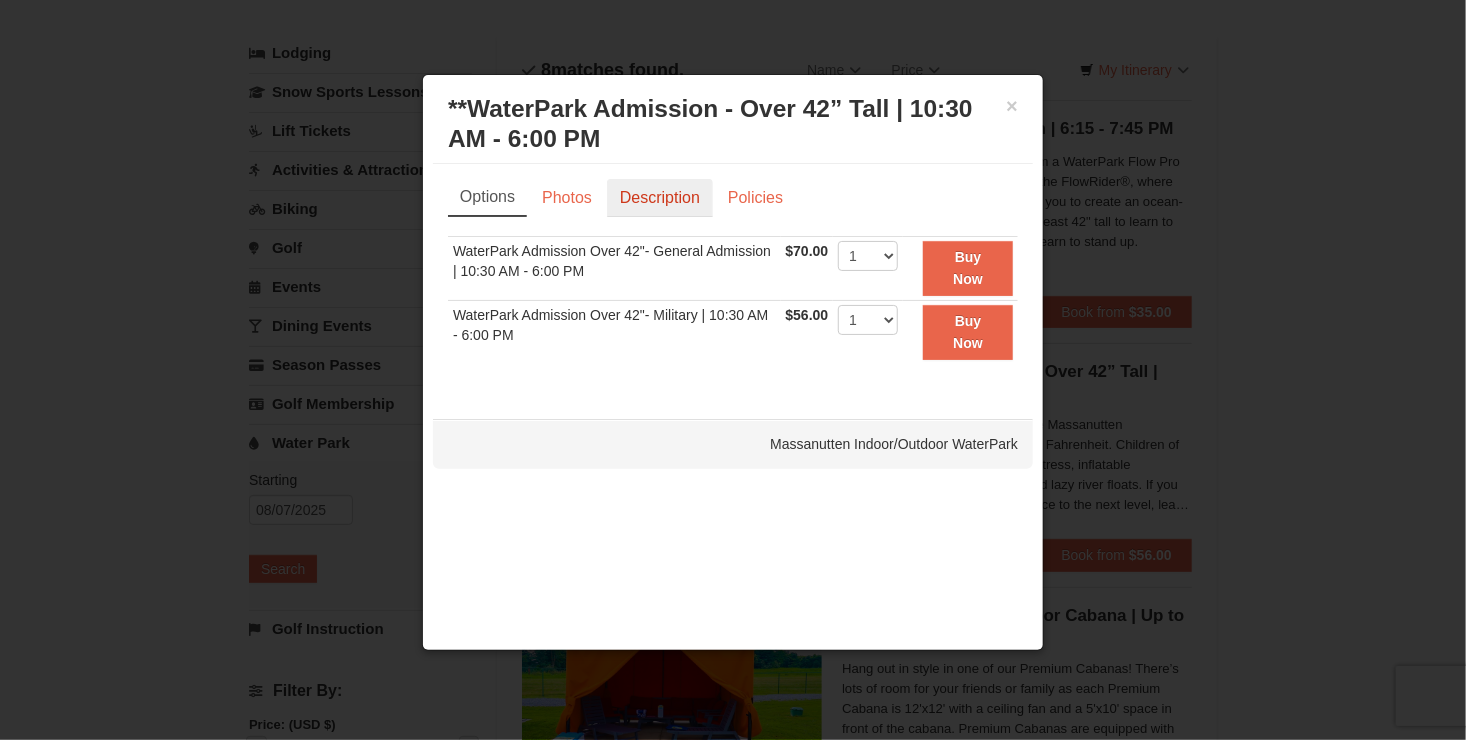 click on "Description" at bounding box center (660, 198) 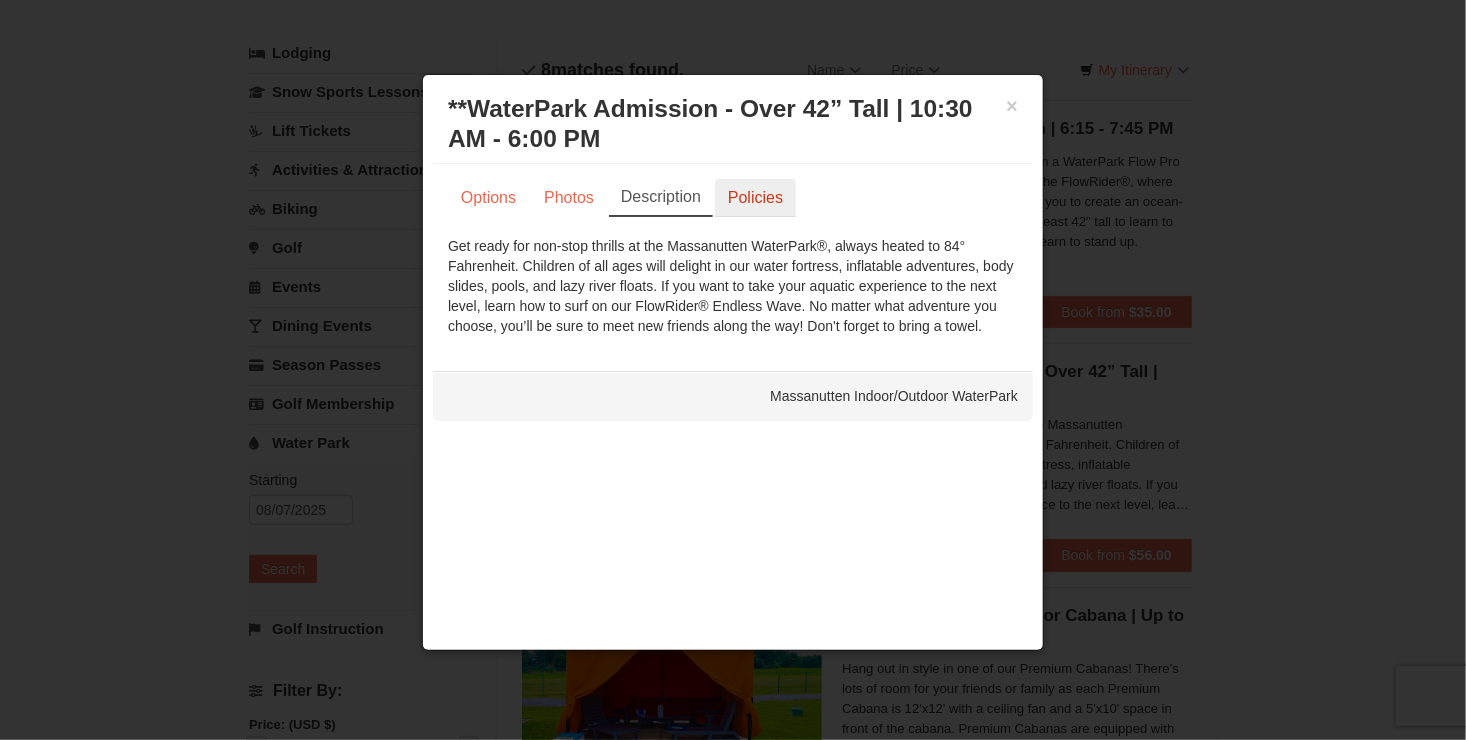 click on "Policies" at bounding box center (755, 198) 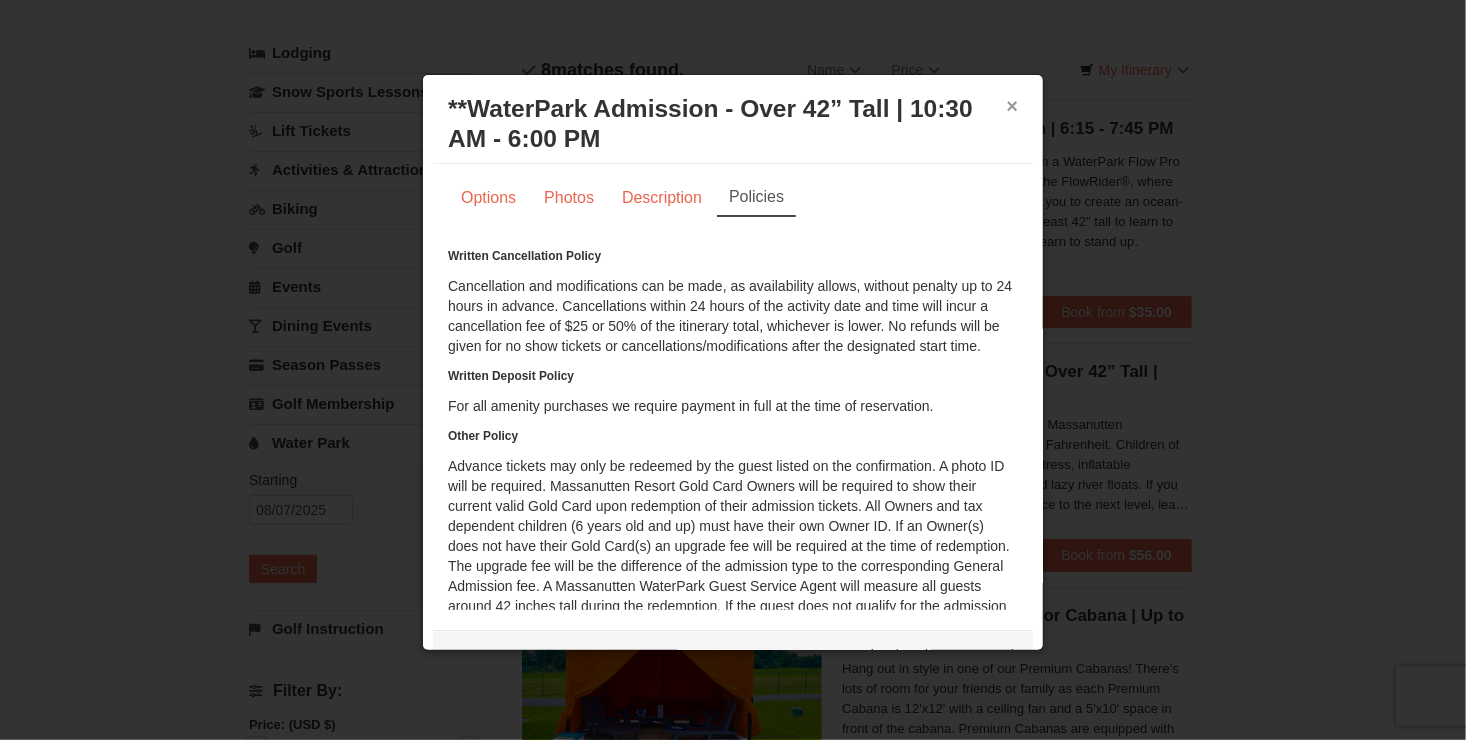 click on "×" at bounding box center (1012, 106) 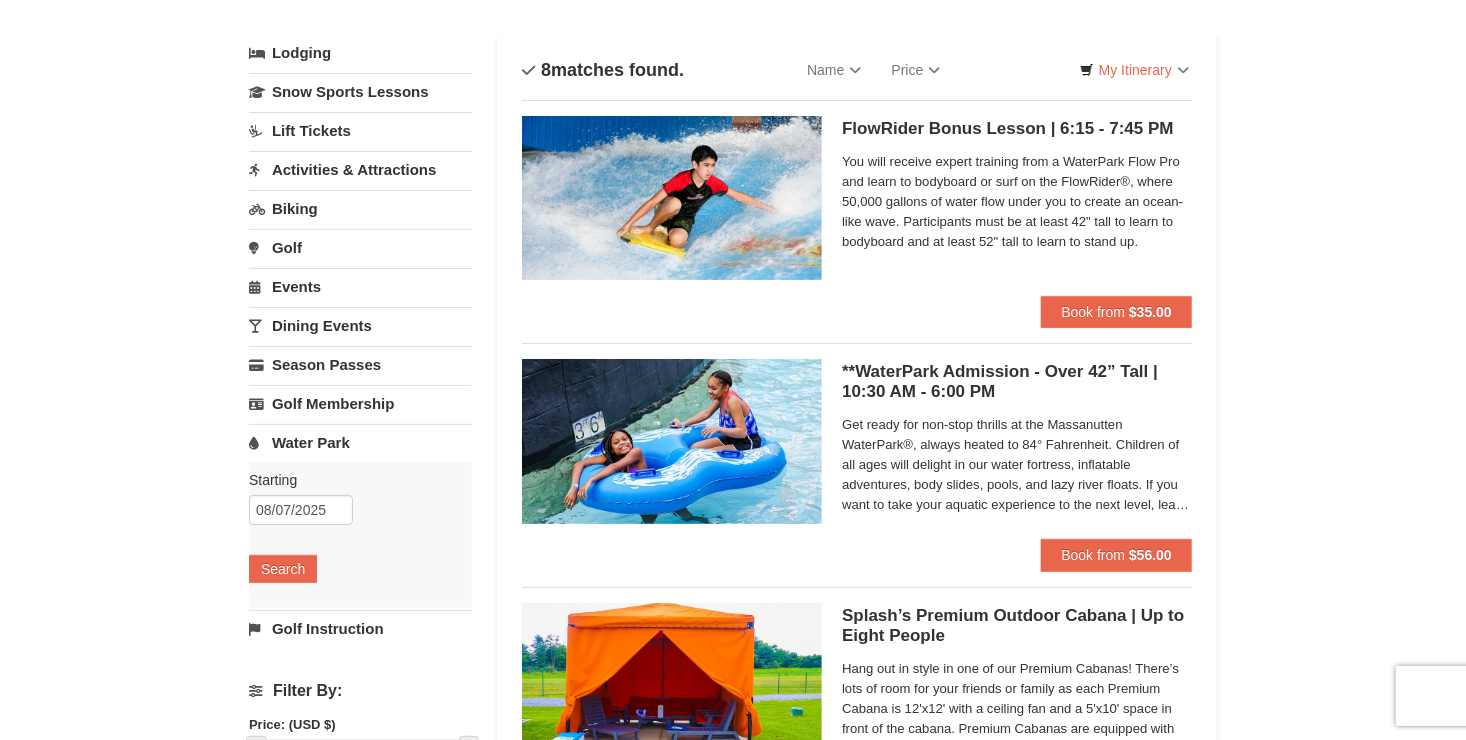 scroll, scrollTop: 0, scrollLeft: 0, axis: both 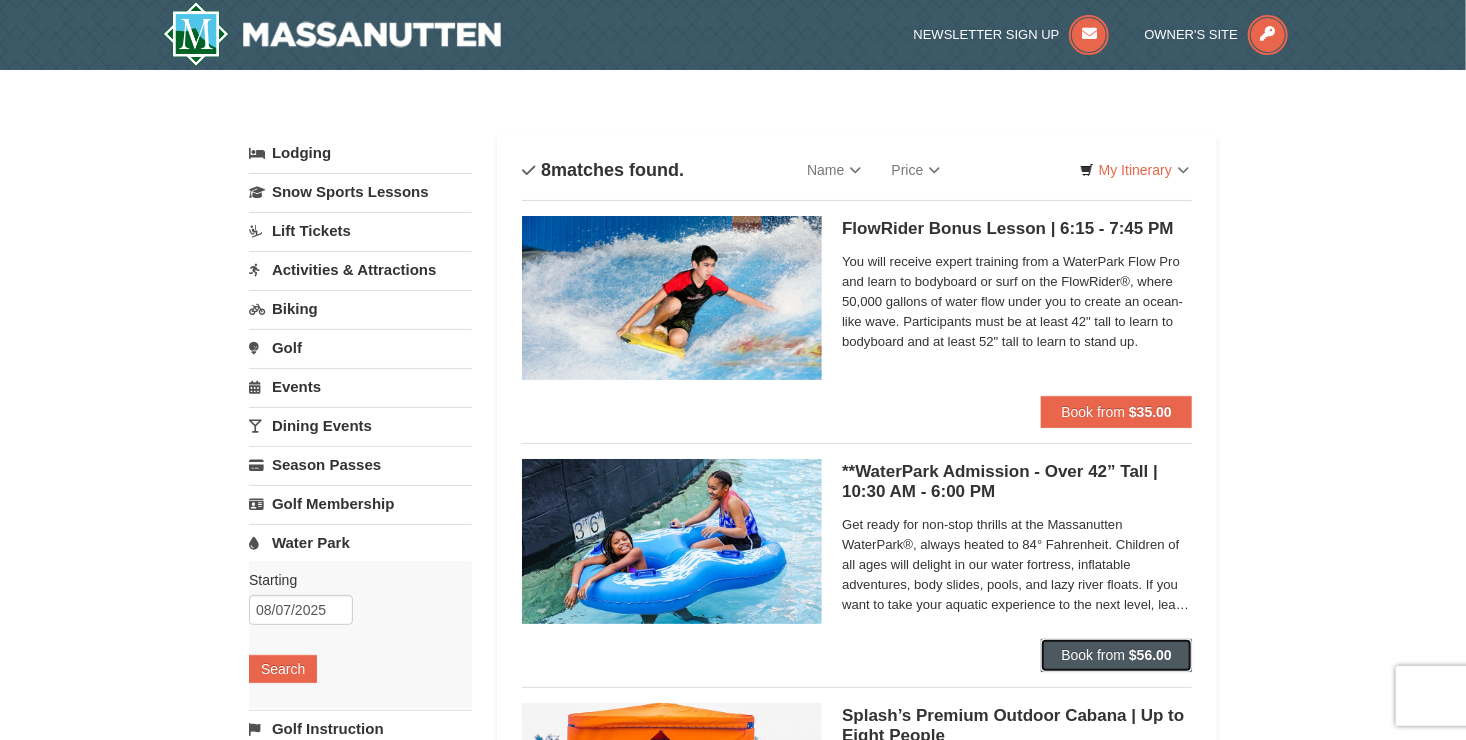 click on "Book from" at bounding box center (1093, 655) 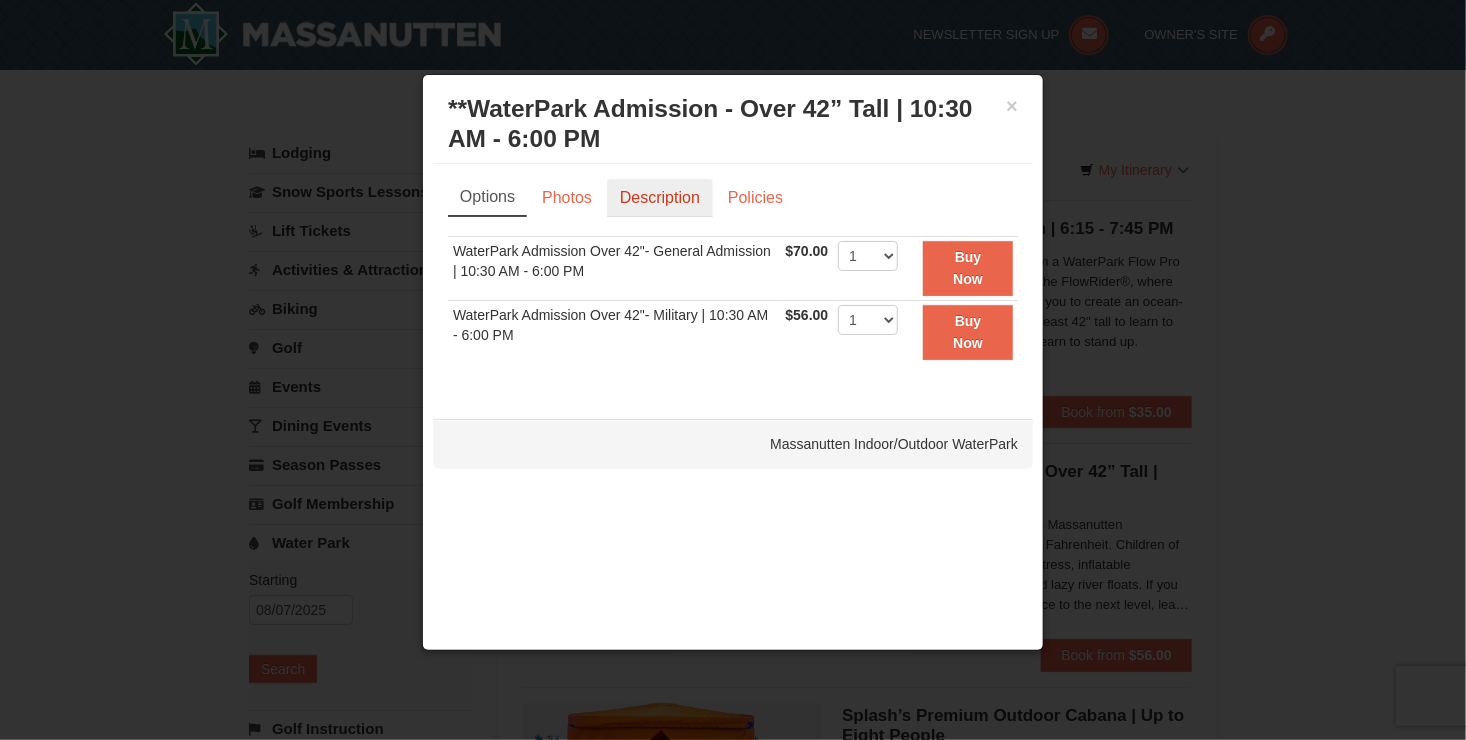 click on "Description" at bounding box center [660, 198] 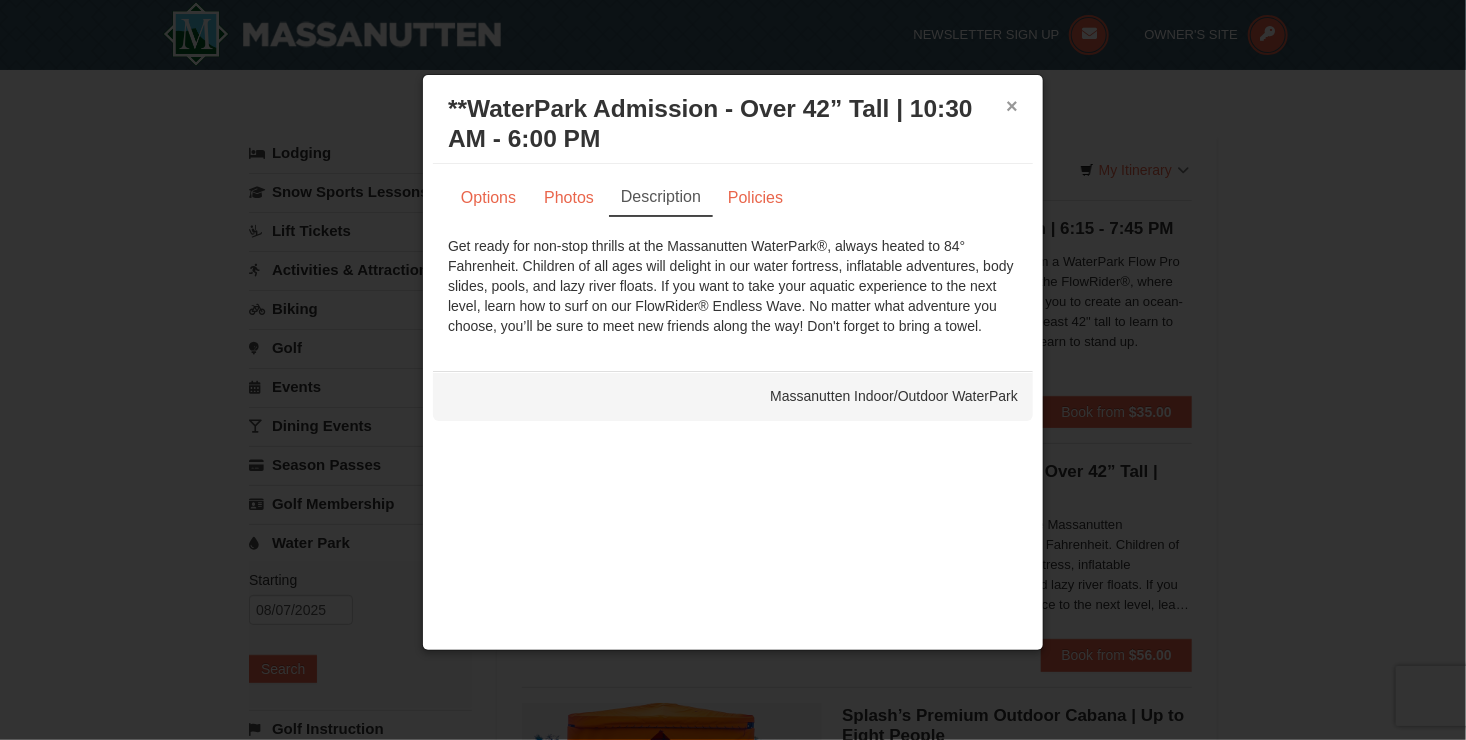 click on "×" at bounding box center [1012, 106] 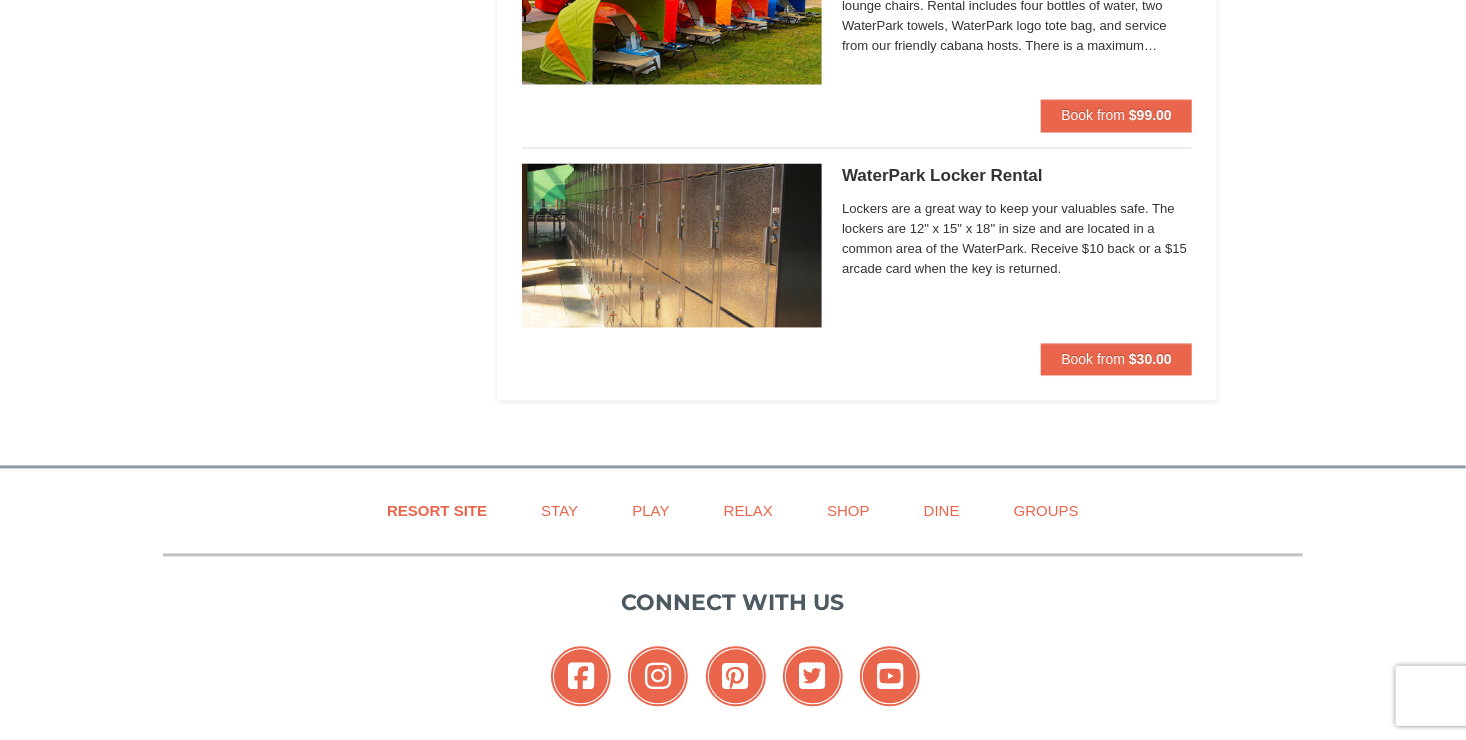 scroll, scrollTop: 1800, scrollLeft: 0, axis: vertical 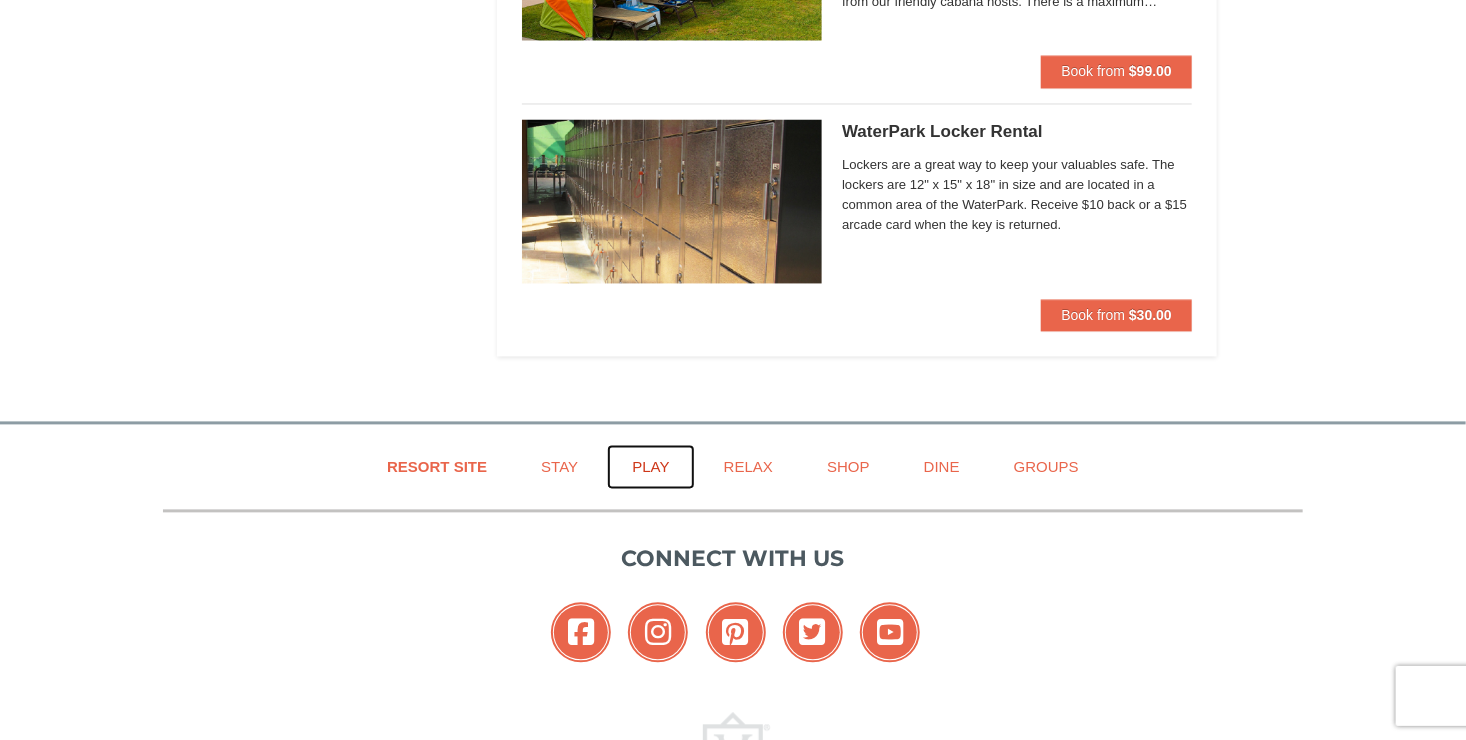 click on "Play" at bounding box center (650, 467) 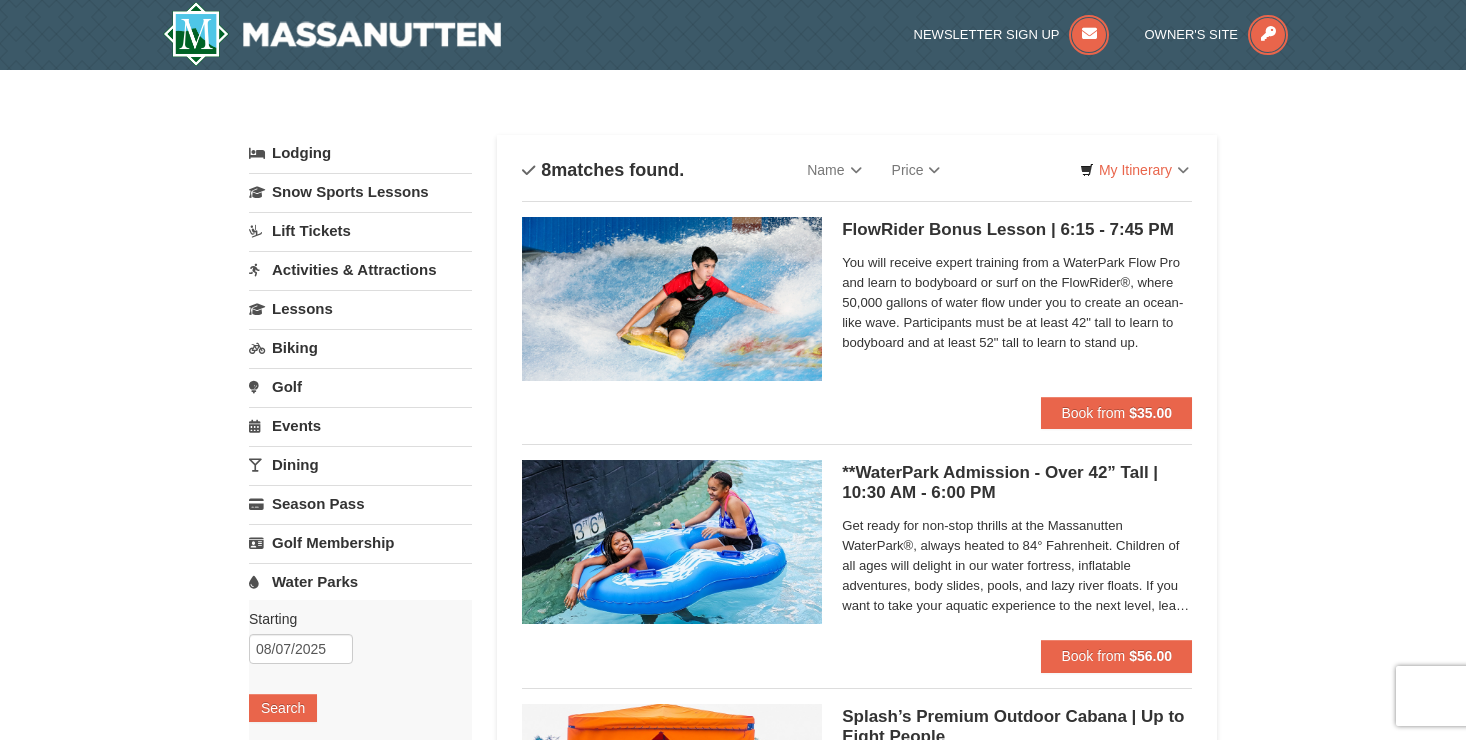 scroll, scrollTop: 0, scrollLeft: 0, axis: both 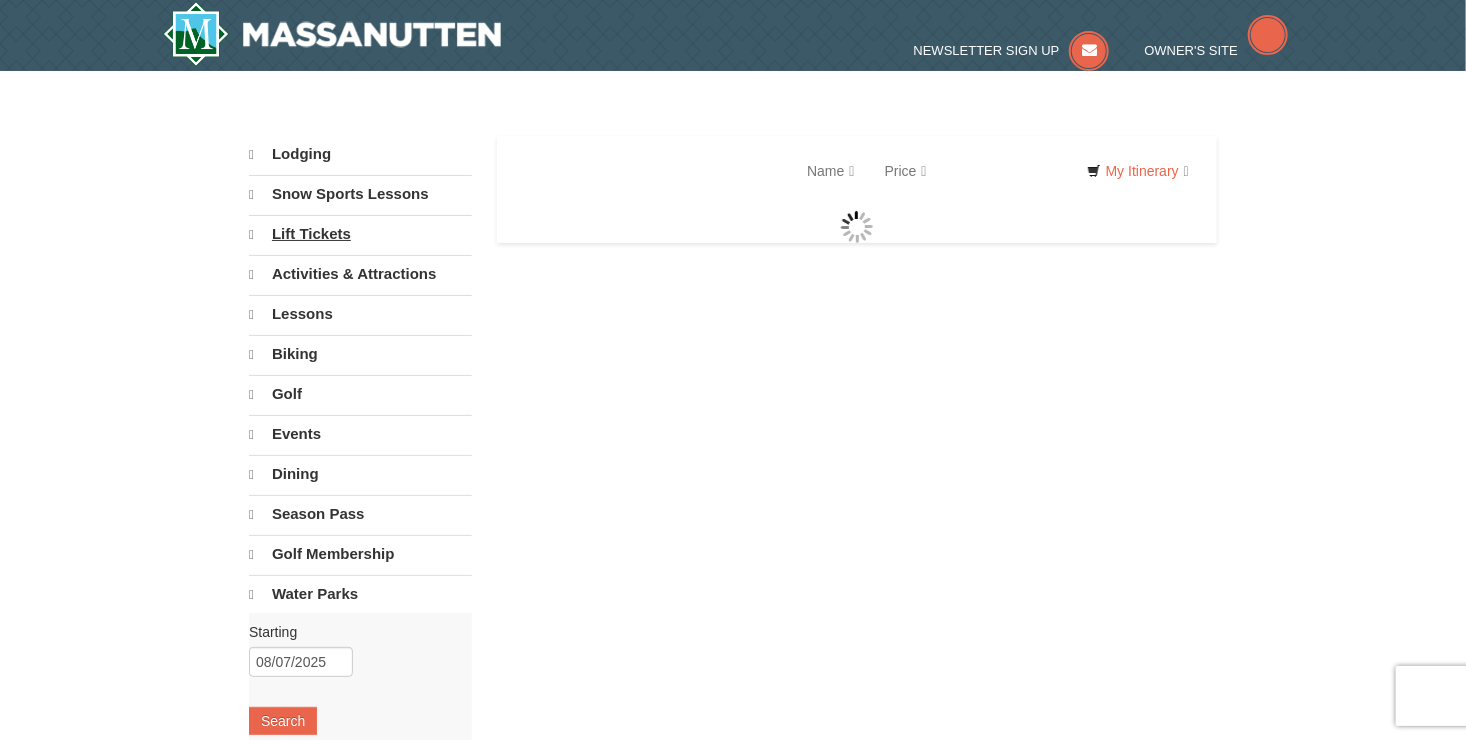 select on "8" 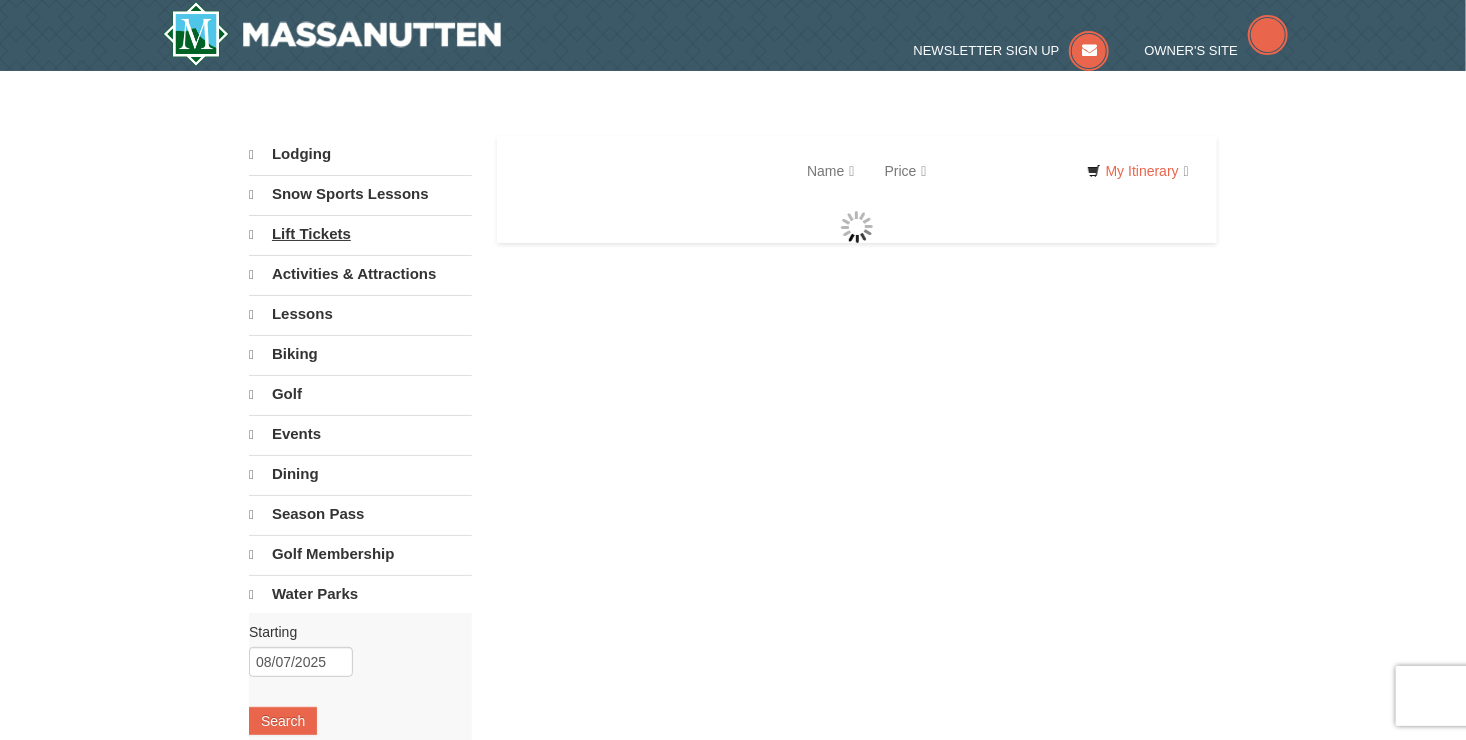 select on "8" 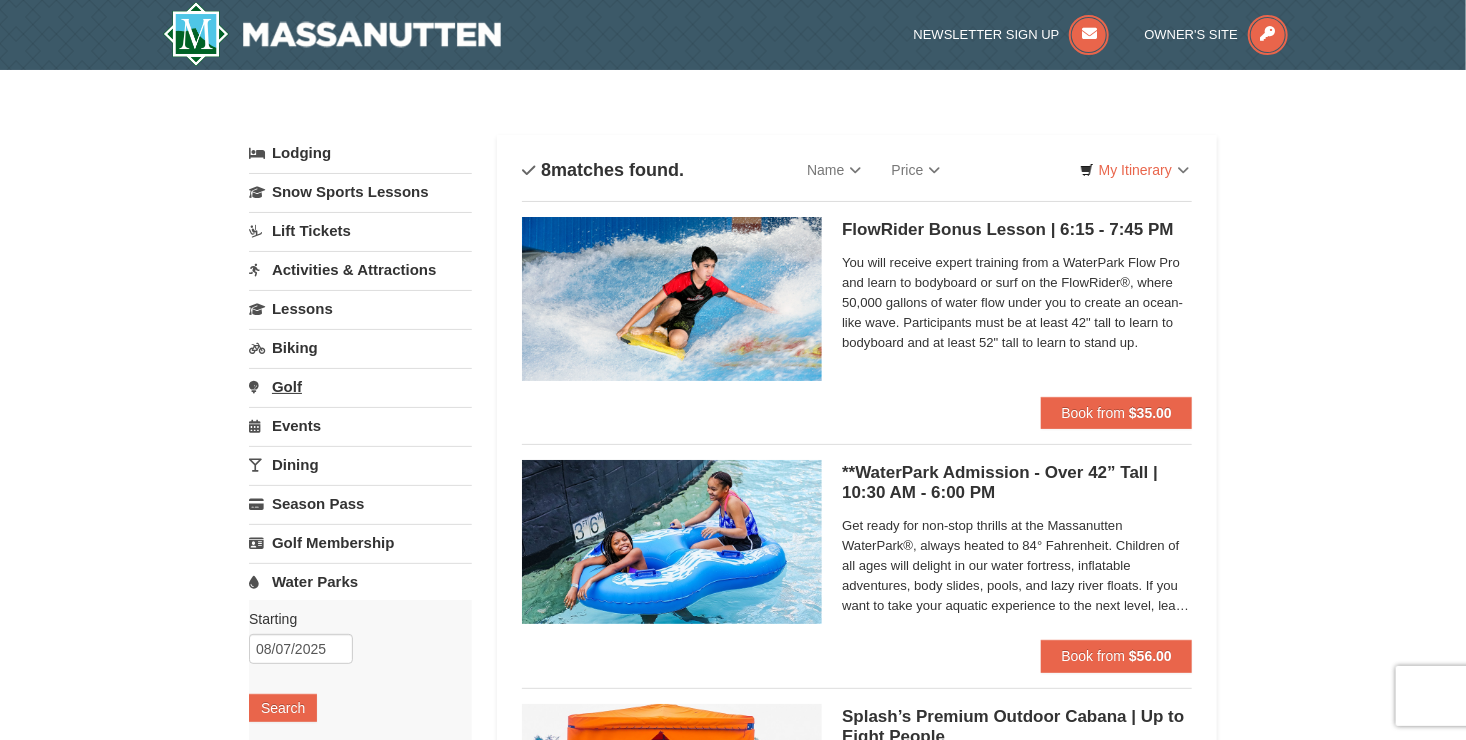 scroll, scrollTop: 0, scrollLeft: 0, axis: both 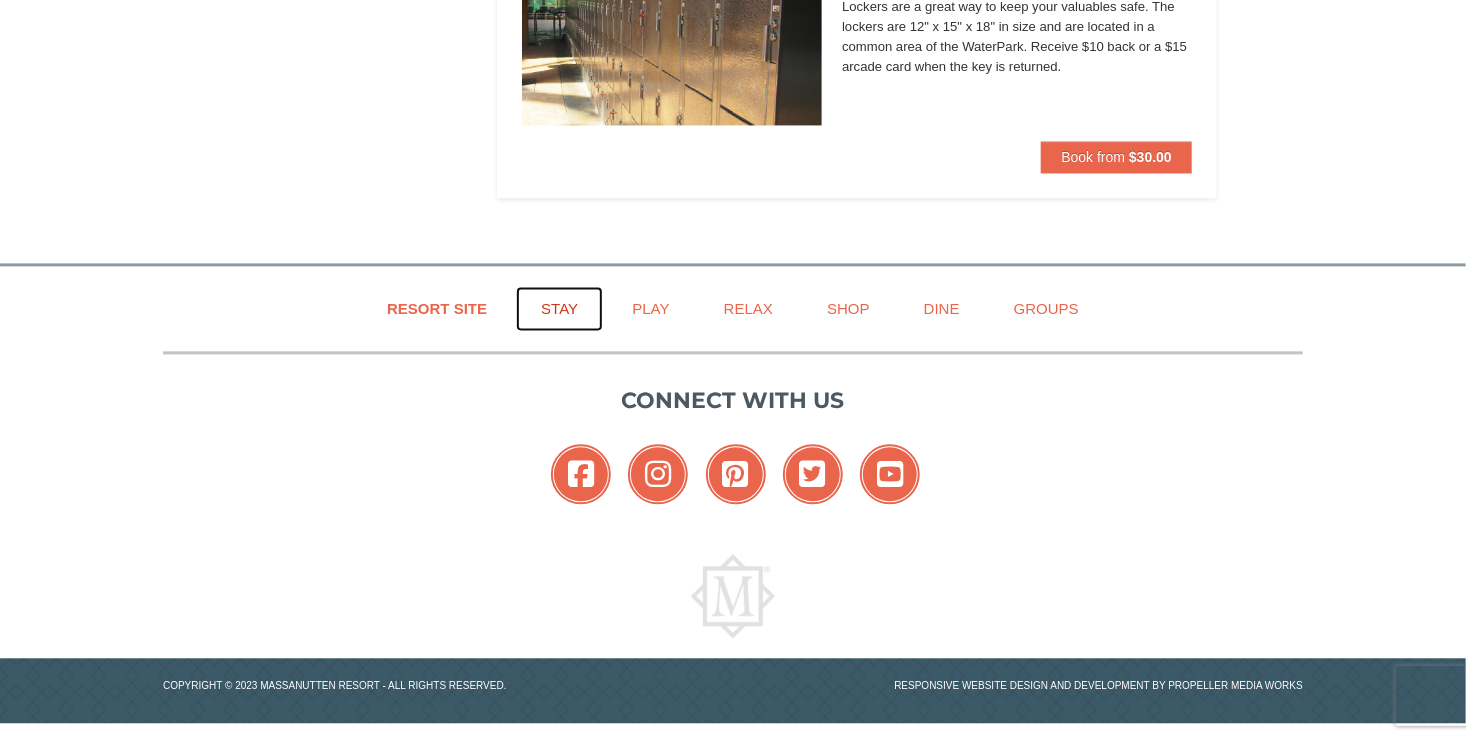click on "Stay" at bounding box center (559, 308) 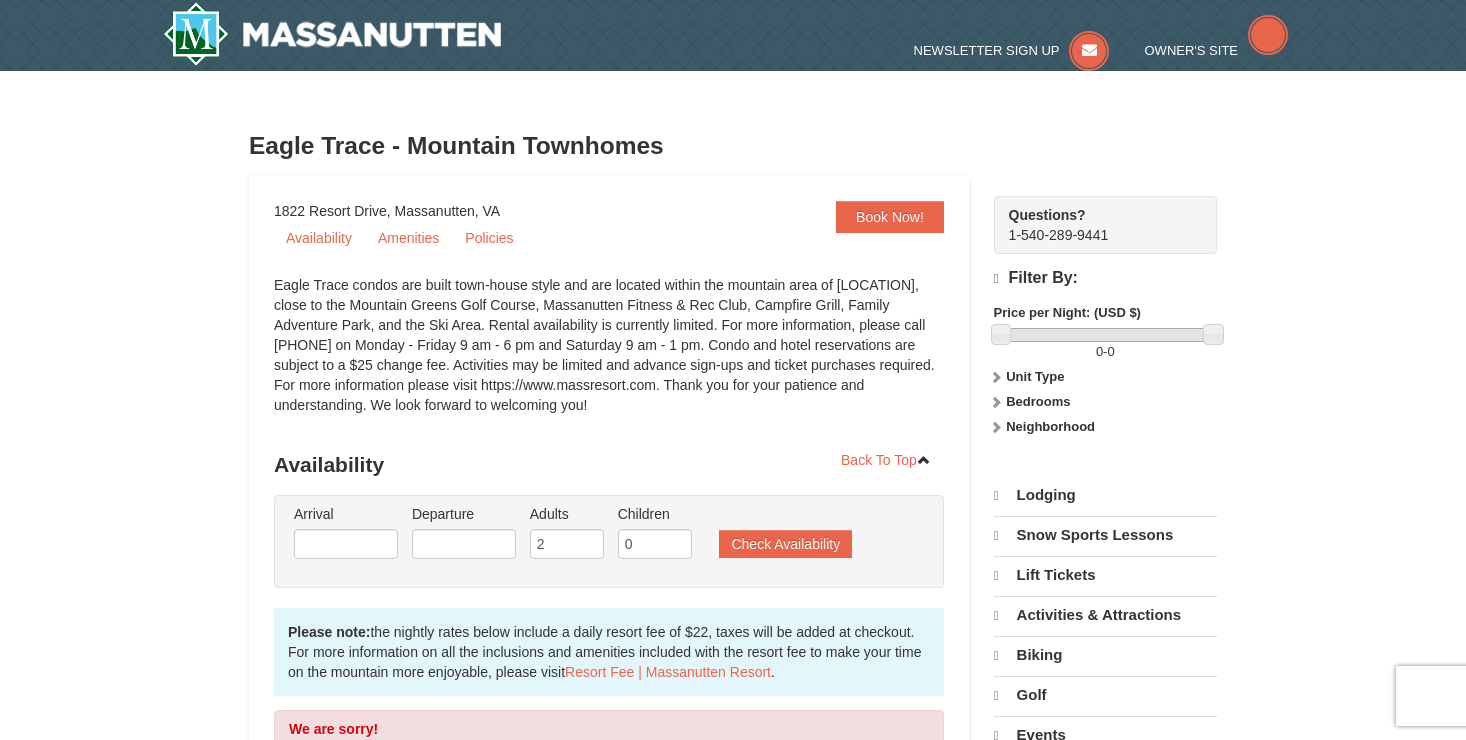 scroll, scrollTop: 0, scrollLeft: 0, axis: both 